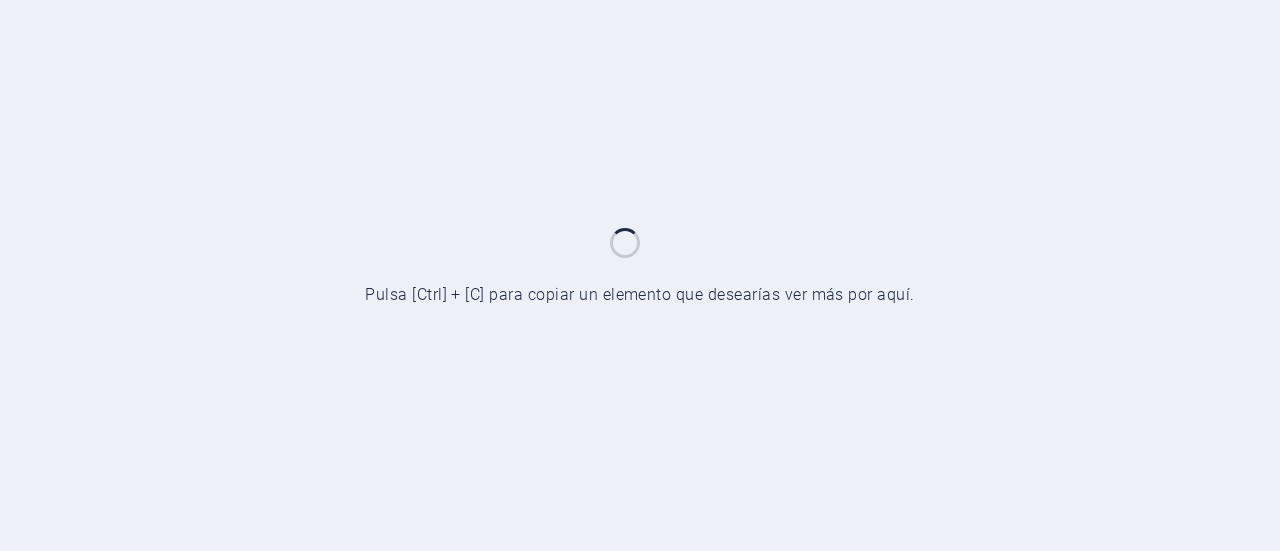 scroll, scrollTop: 0, scrollLeft: 0, axis: both 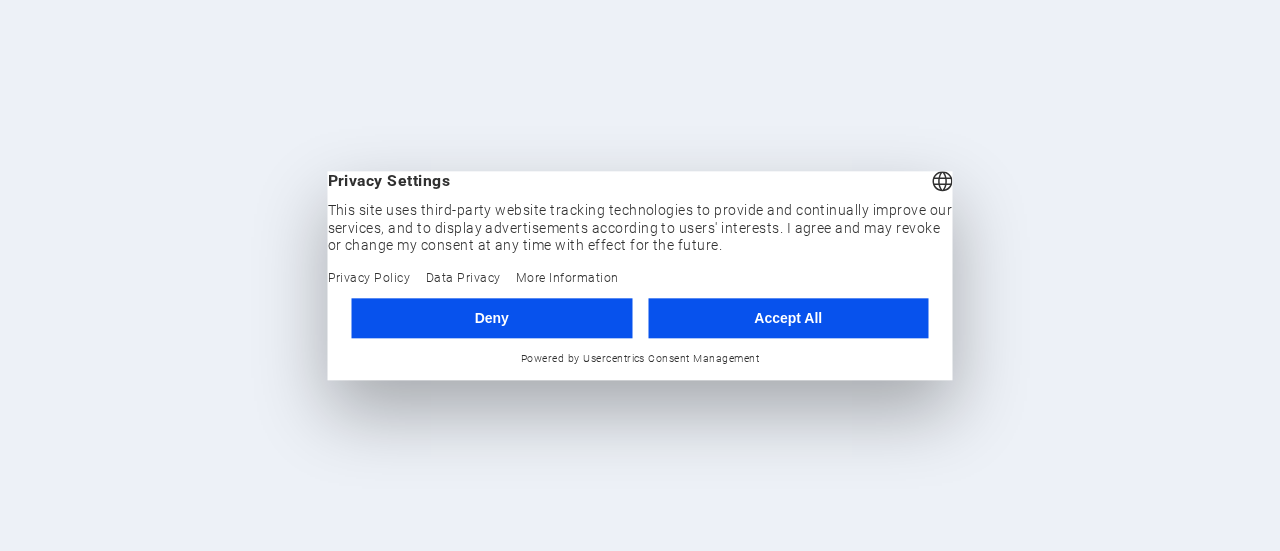 click on "Accept All" at bounding box center (788, 318) 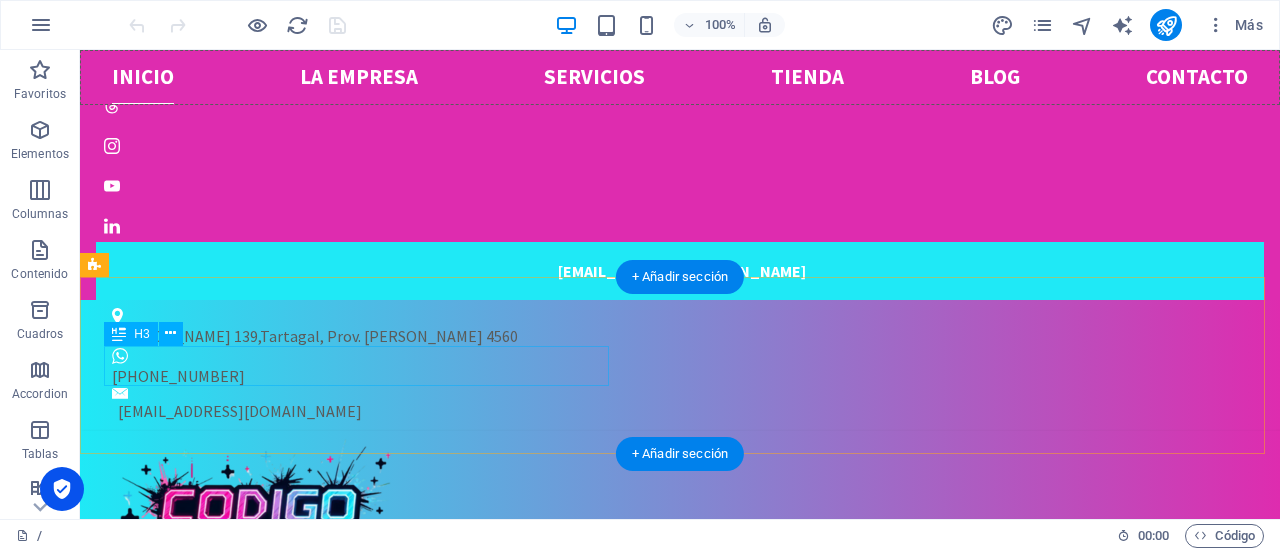 scroll, scrollTop: 1396, scrollLeft: 0, axis: vertical 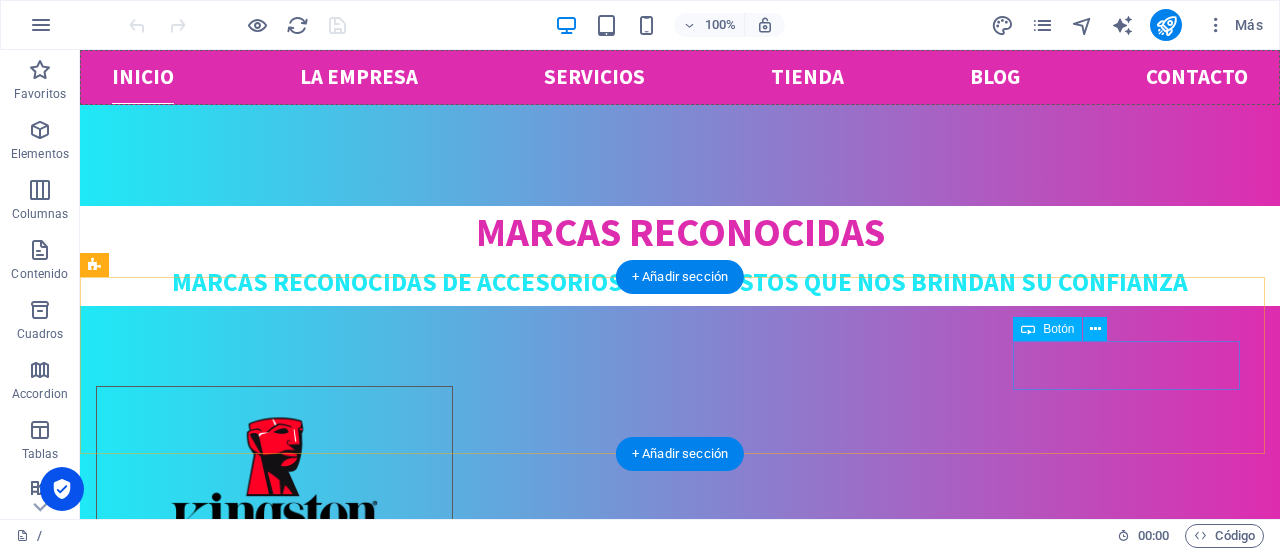 click on "ver su orden" at bounding box center (680, 2036) 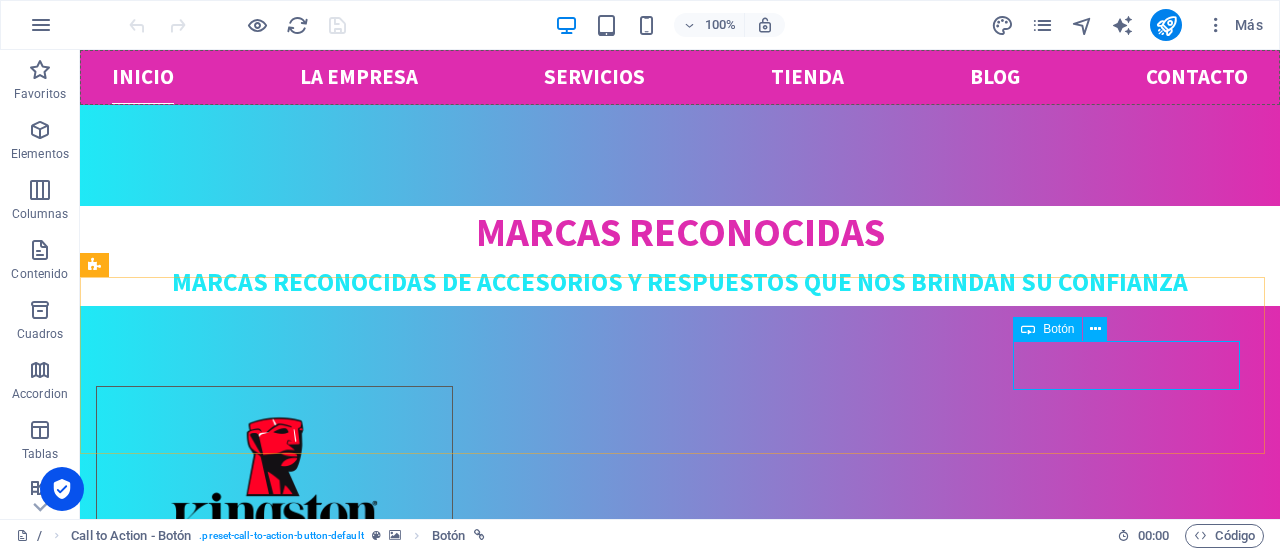 click on "Botón" at bounding box center [1058, 329] 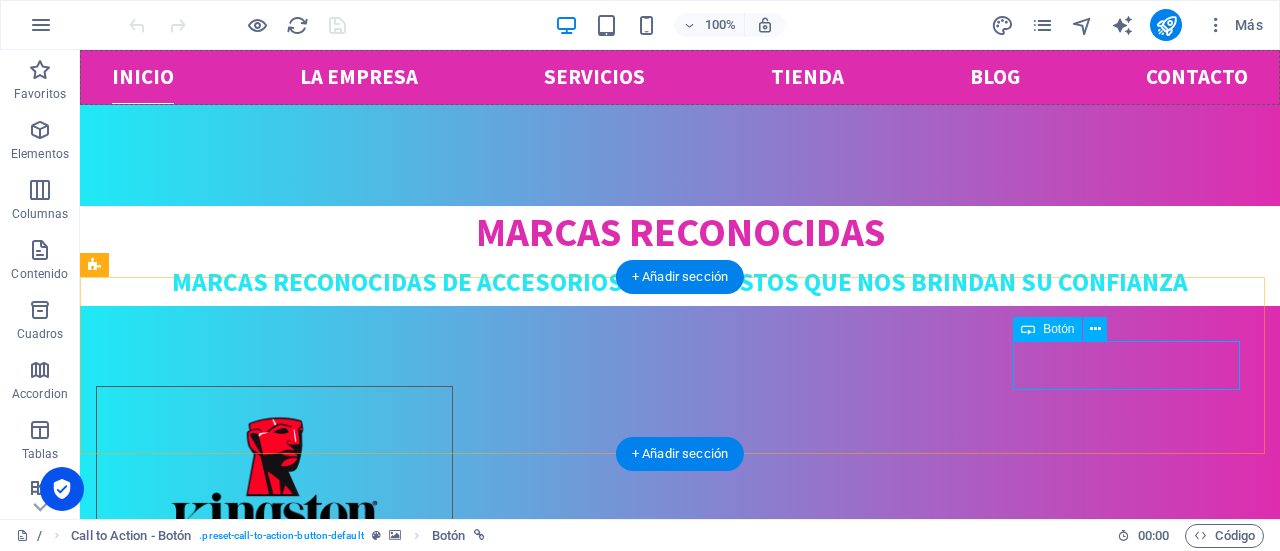 click on "ver su orden" at bounding box center [680, 2036] 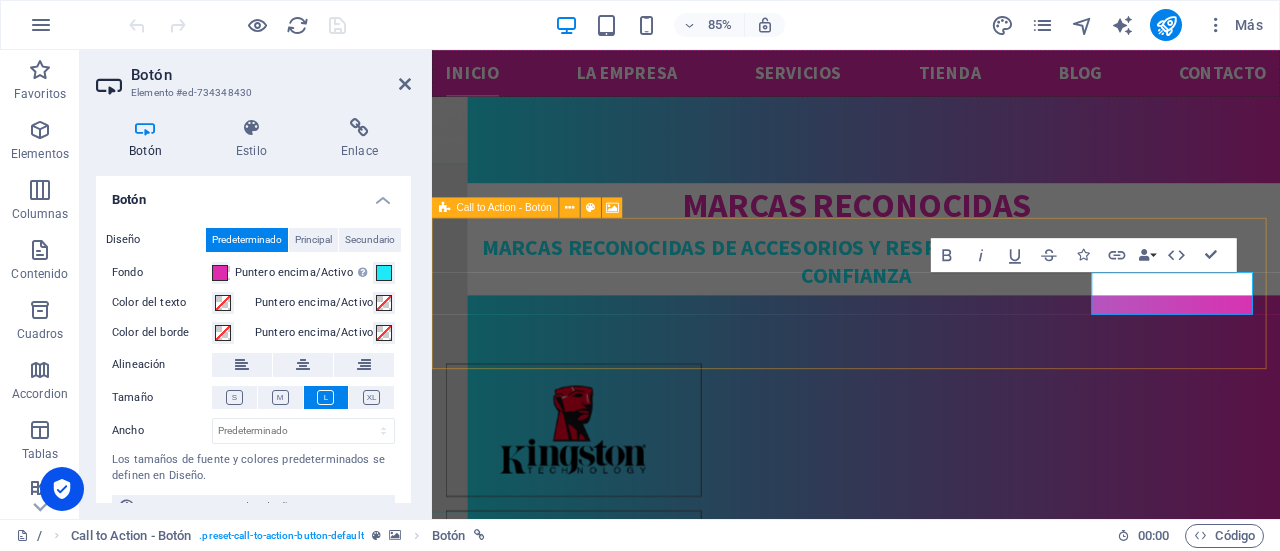 scroll, scrollTop: 1388, scrollLeft: 0, axis: vertical 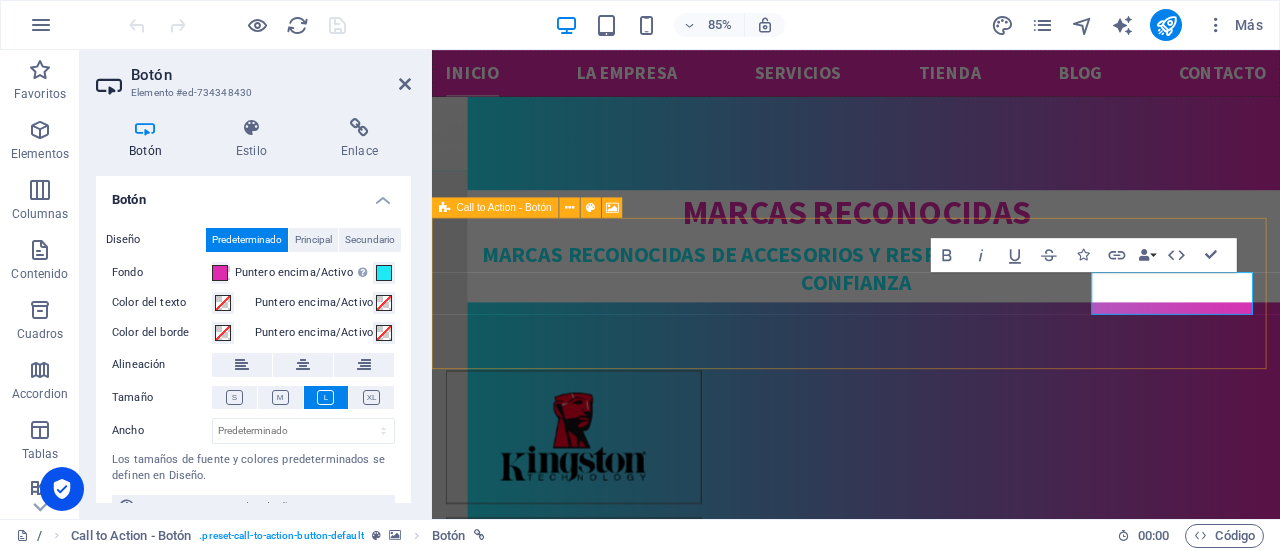 click at bounding box center [145, 128] 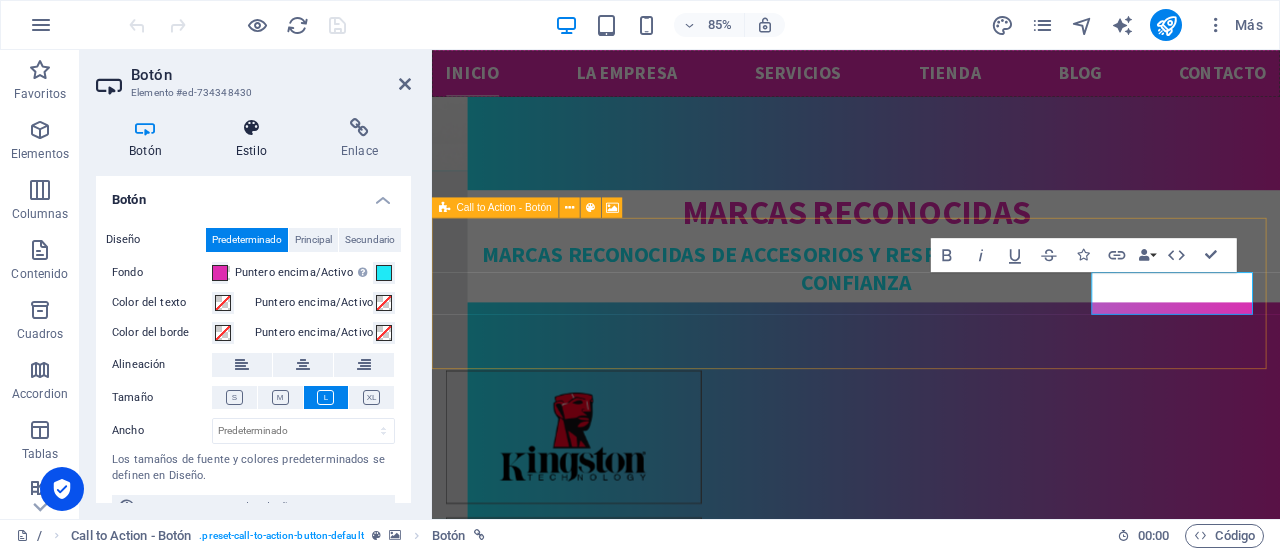 click at bounding box center (251, 128) 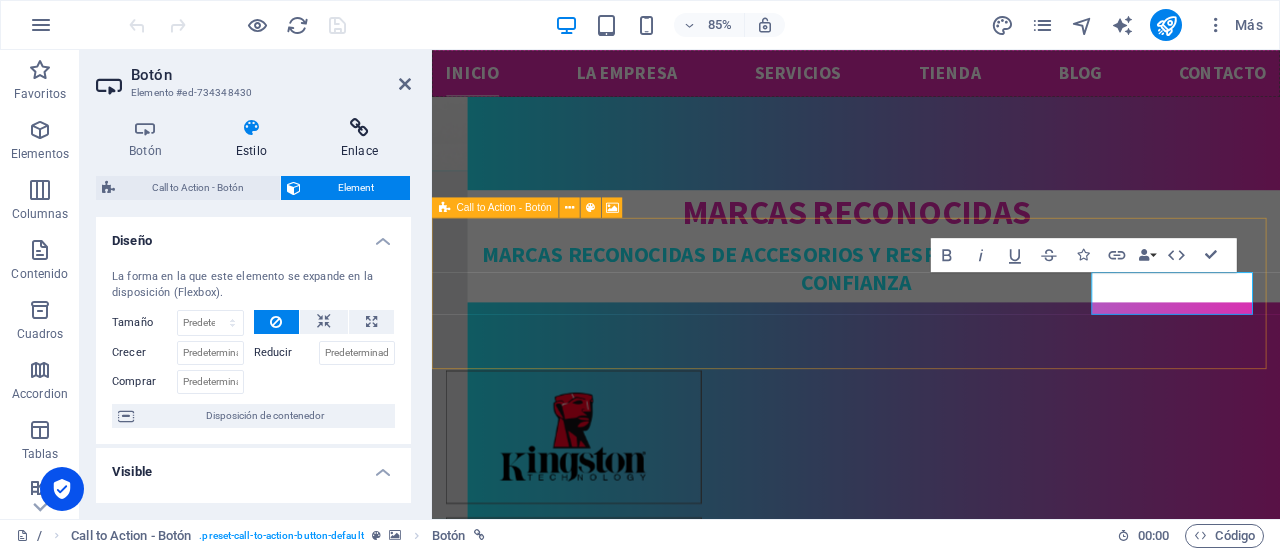 click at bounding box center [359, 128] 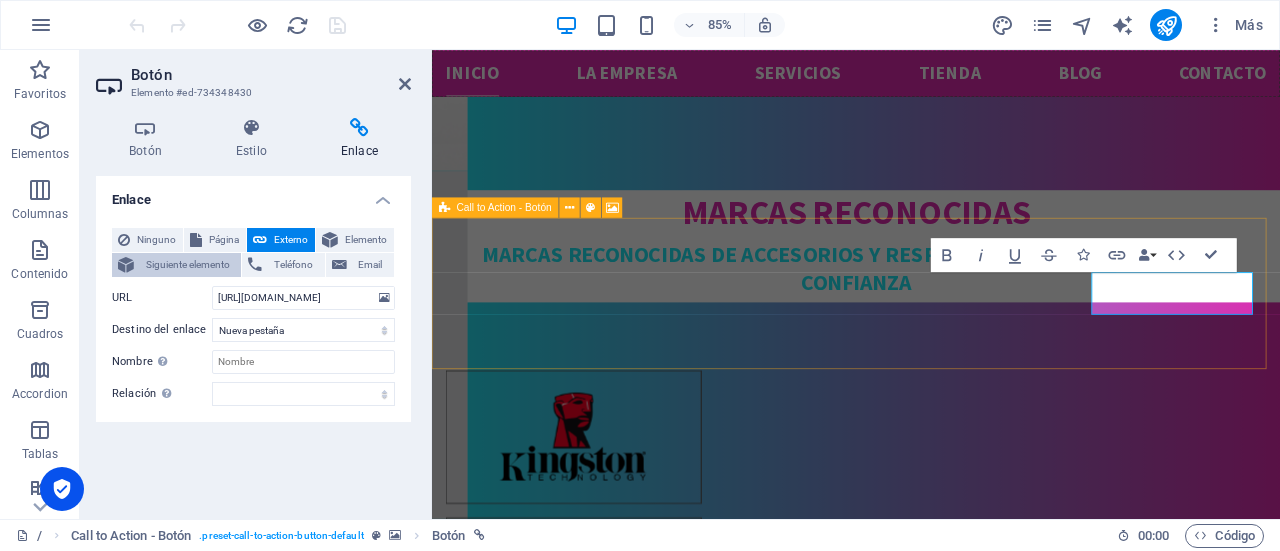 click on "Siguiente elemento" at bounding box center (187, 265) 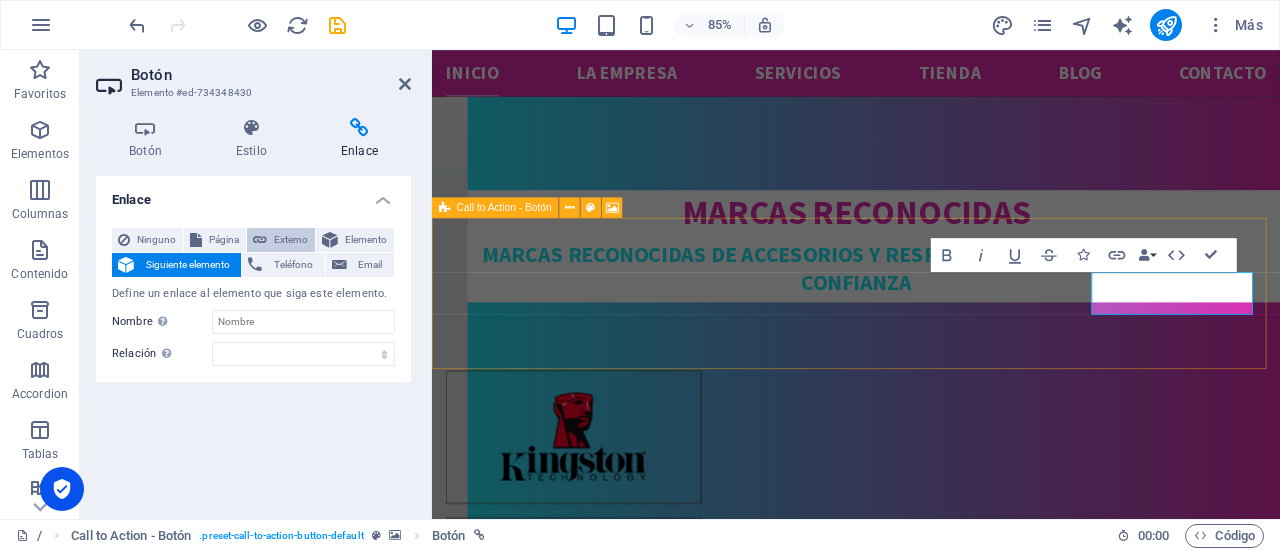 click on "Externo" at bounding box center [291, 240] 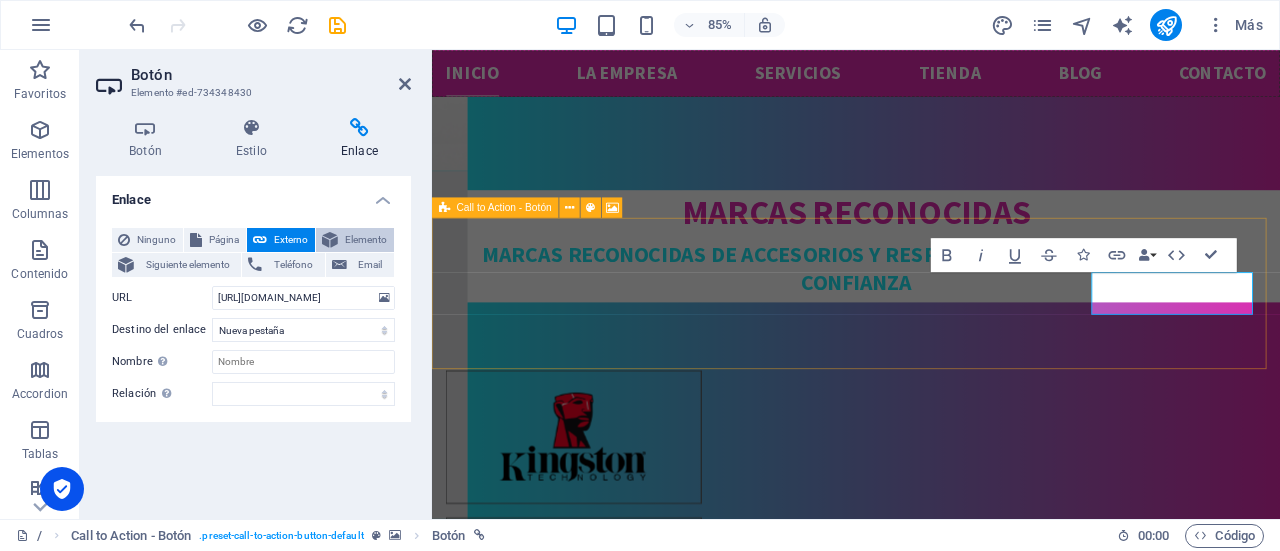 click at bounding box center (330, 240) 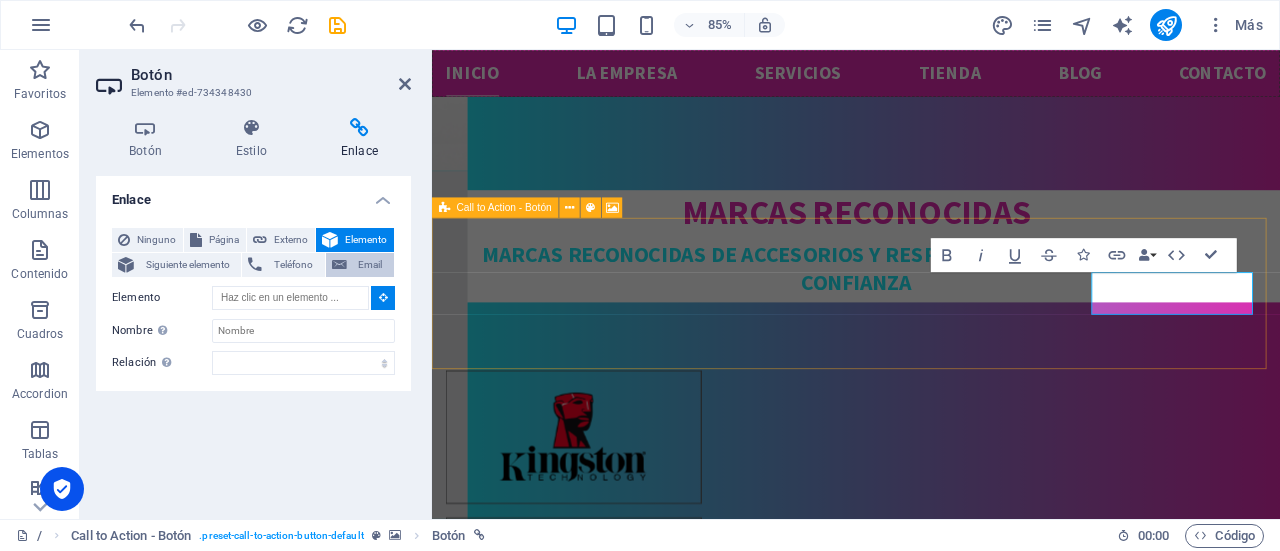click on "Email" at bounding box center [370, 265] 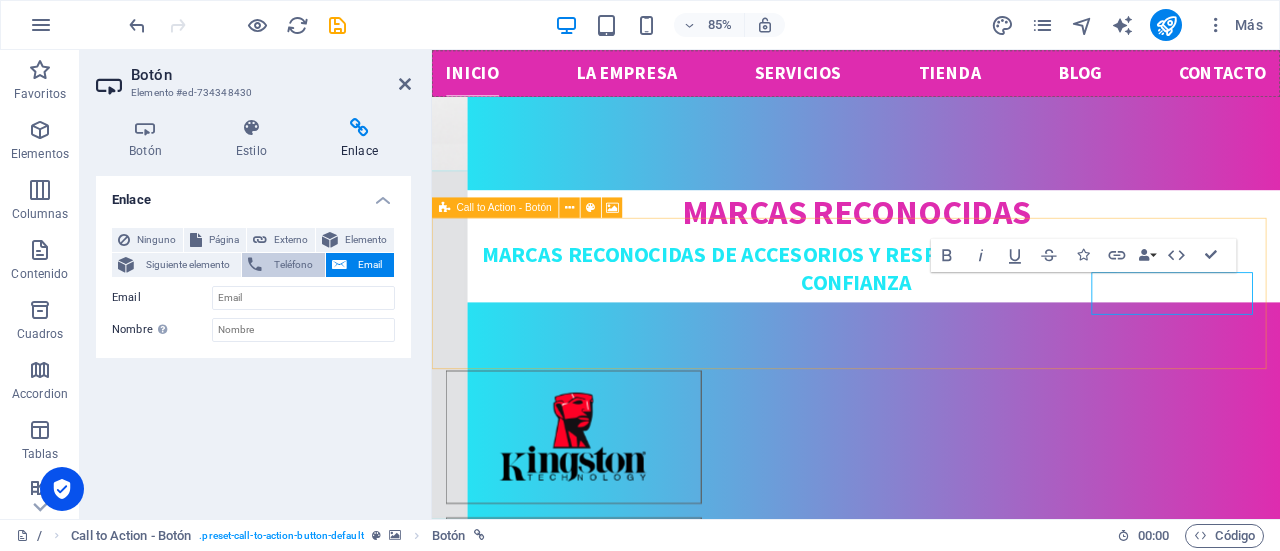 click on "Teléfono" at bounding box center [293, 265] 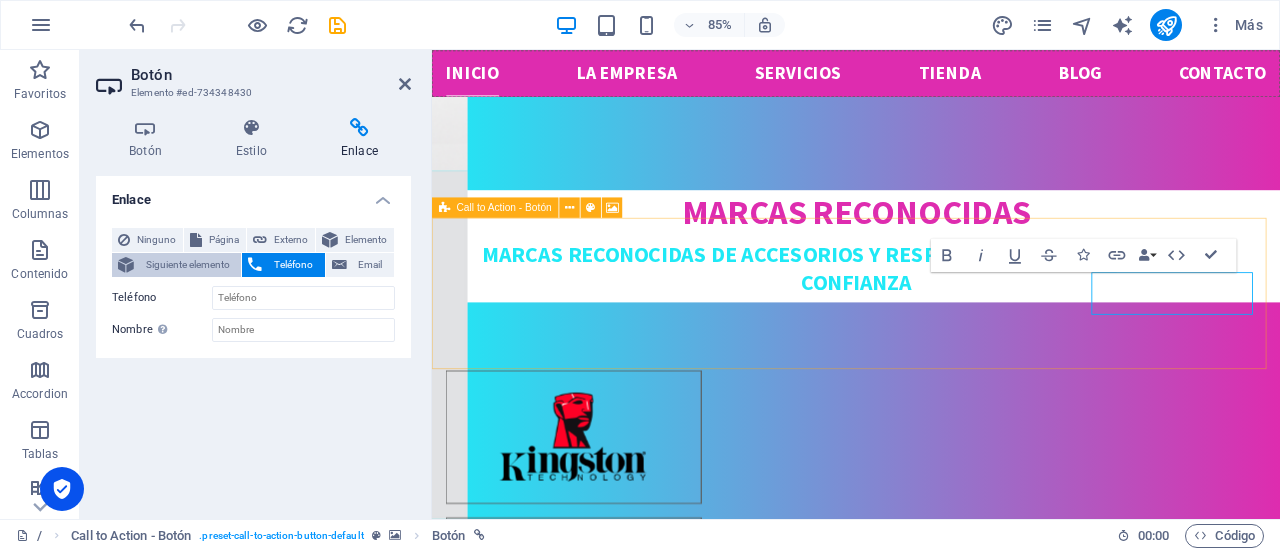 click on "Siguiente elemento" at bounding box center [187, 265] 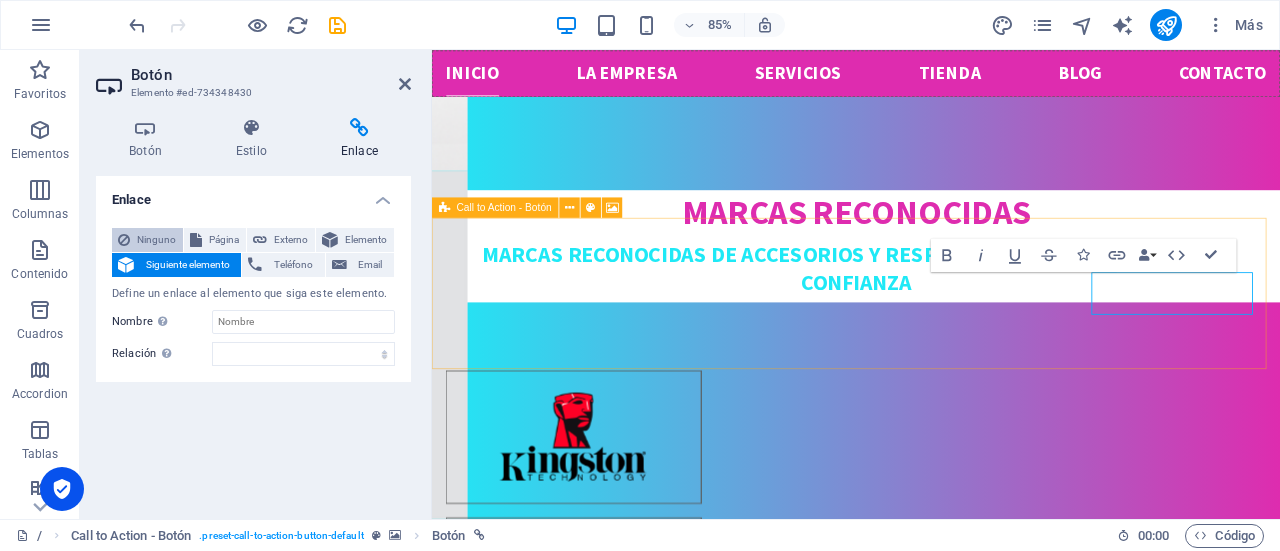 click on "Ninguno" at bounding box center [156, 240] 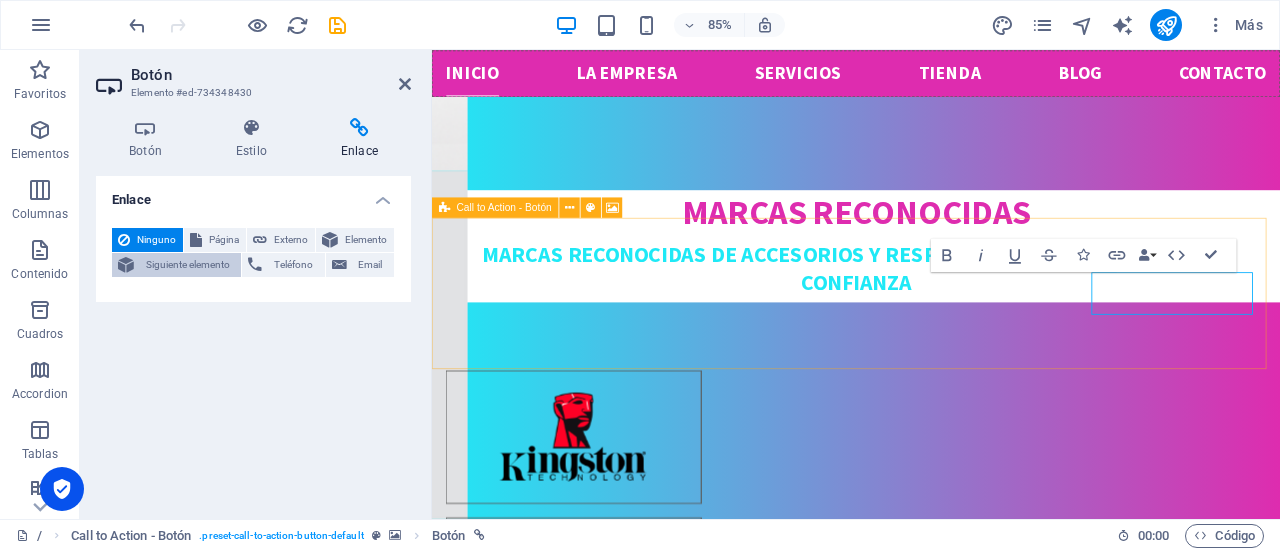 click on "Siguiente elemento" at bounding box center (187, 265) 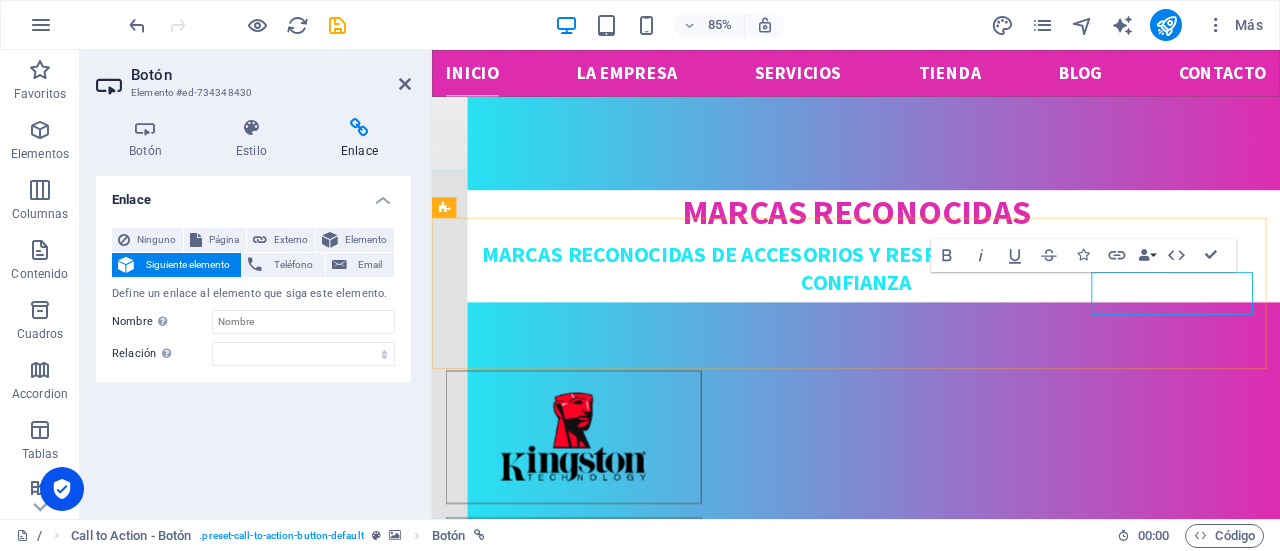 click on "ver su orden" at bounding box center [931, 1884] 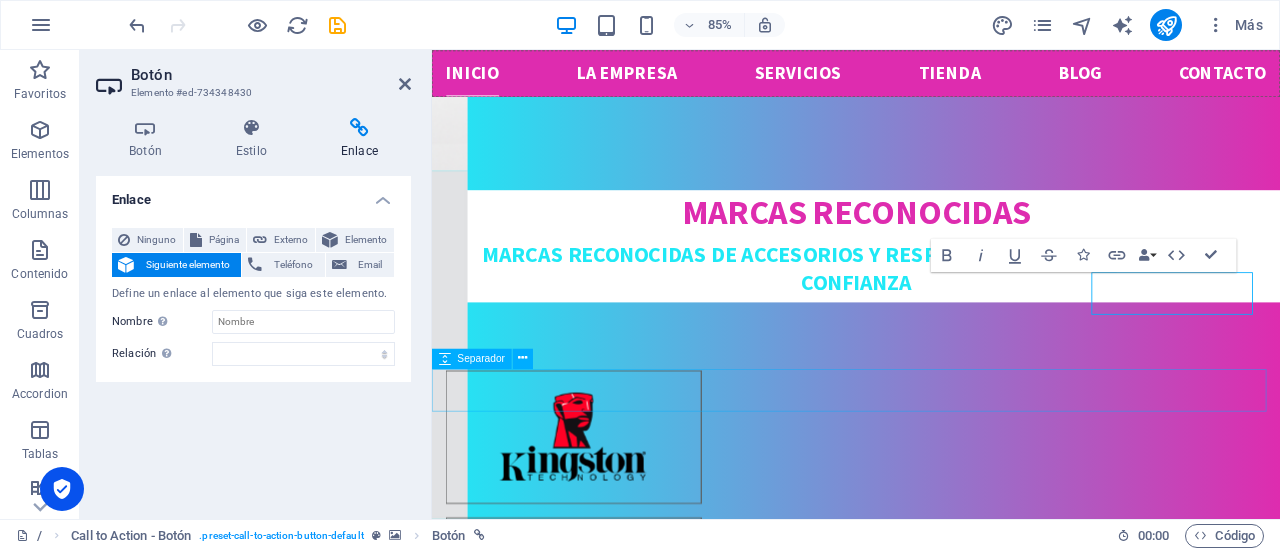 click at bounding box center [931, 1998] 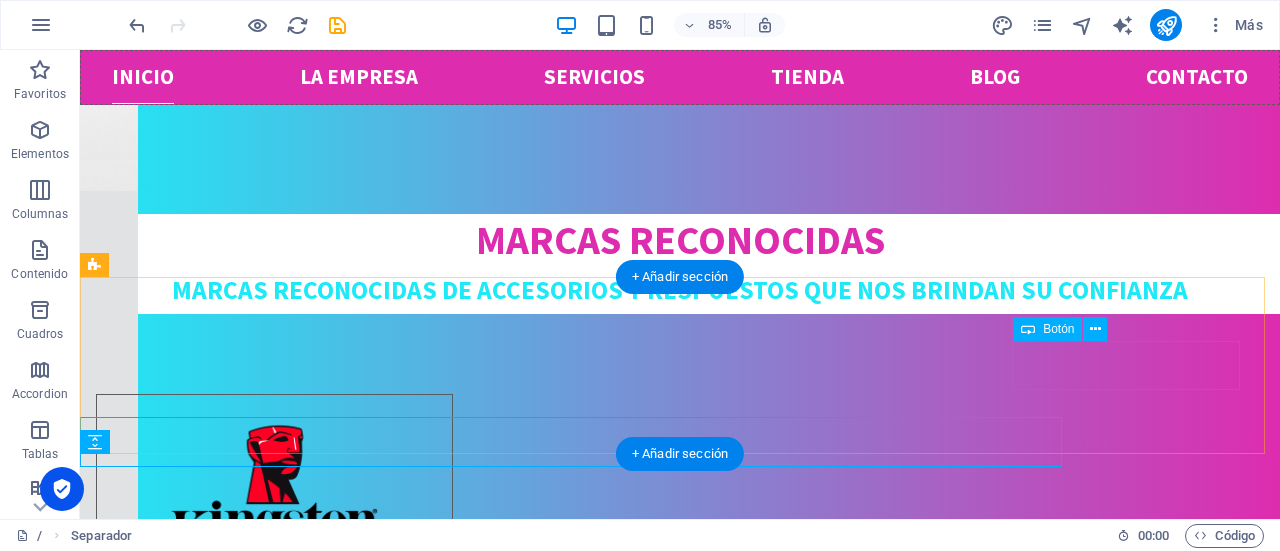 scroll, scrollTop: 1396, scrollLeft: 0, axis: vertical 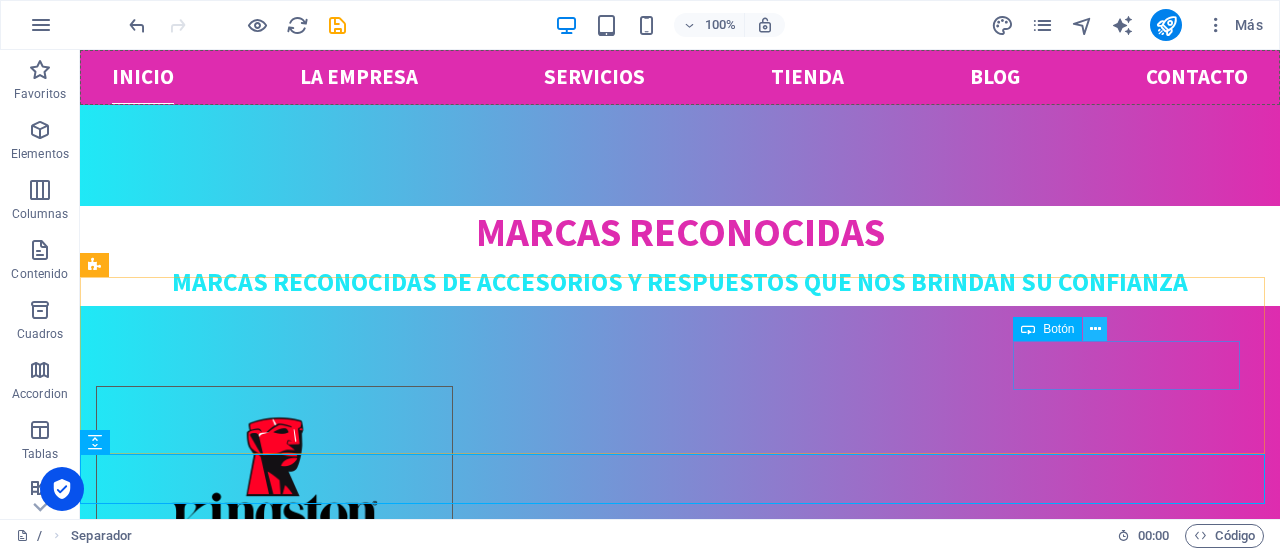 click at bounding box center (1095, 329) 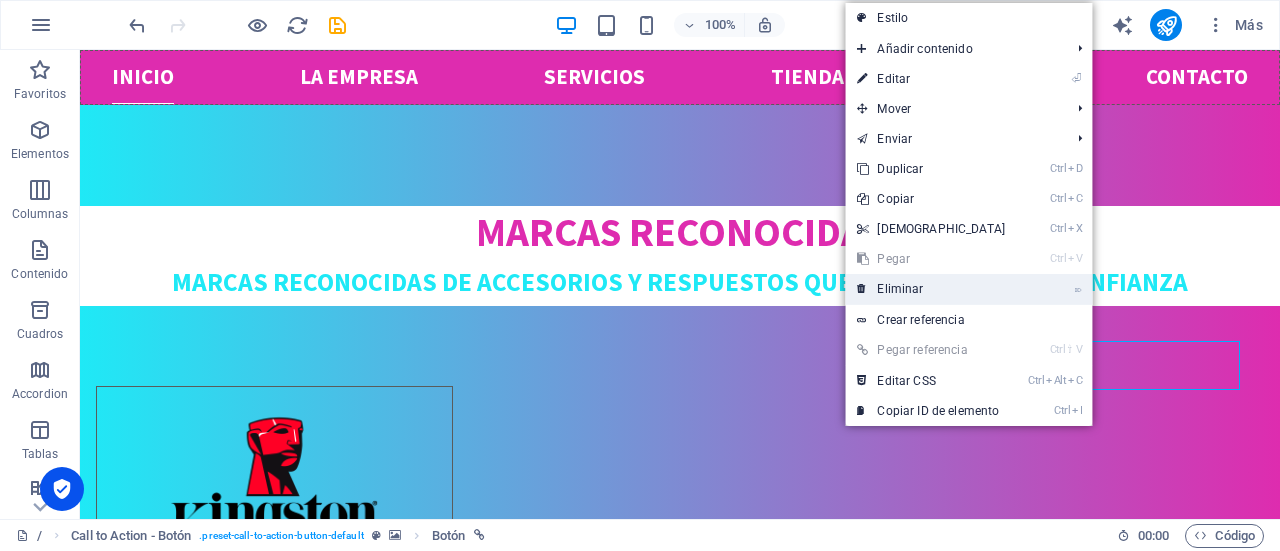 click on "⌦  Eliminar" at bounding box center [931, 289] 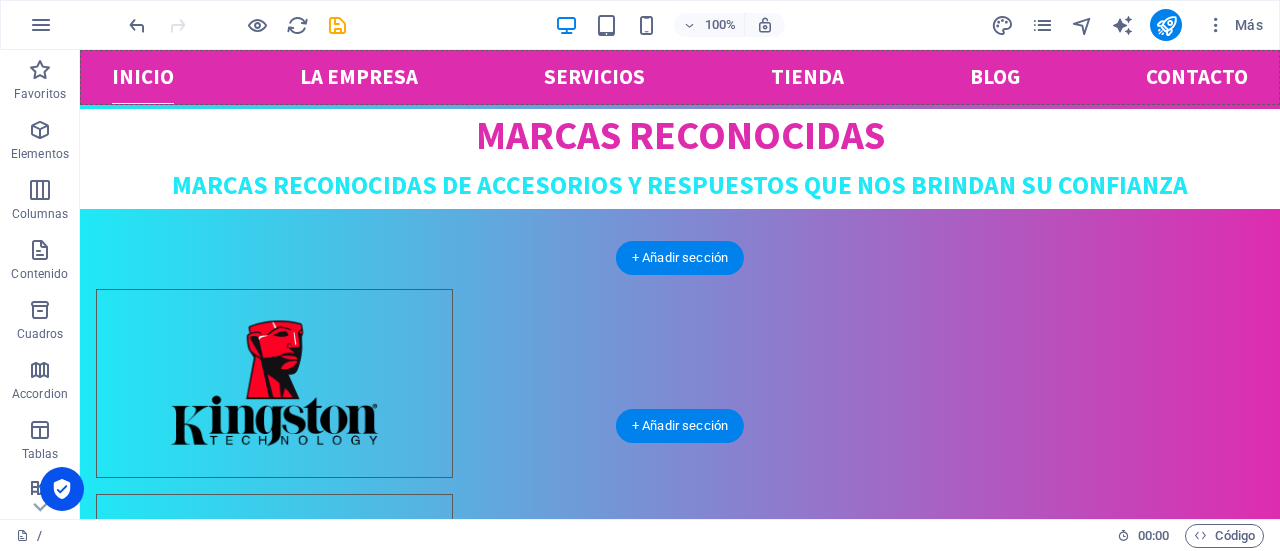 scroll, scrollTop: 1596, scrollLeft: 0, axis: vertical 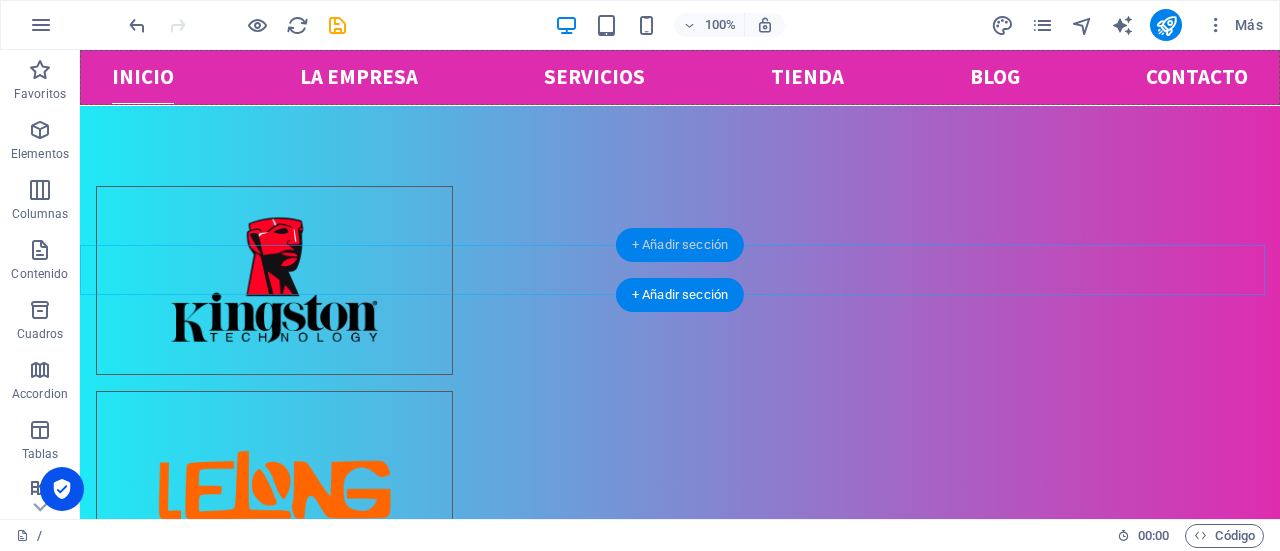 click on "+ Añadir sección" at bounding box center (680, 245) 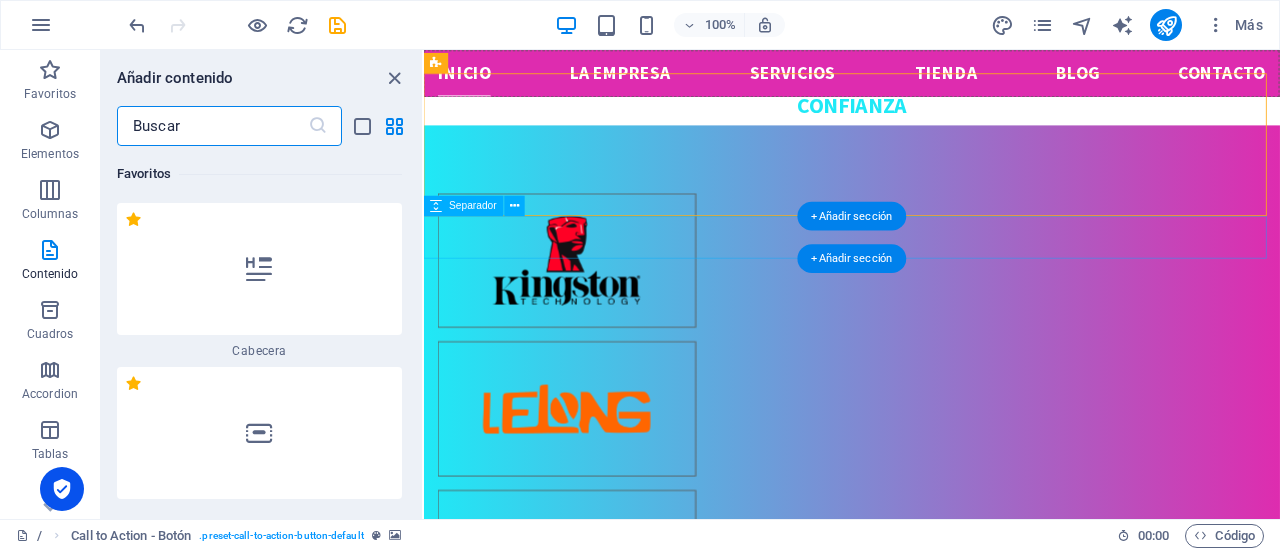 scroll, scrollTop: 1562, scrollLeft: 0, axis: vertical 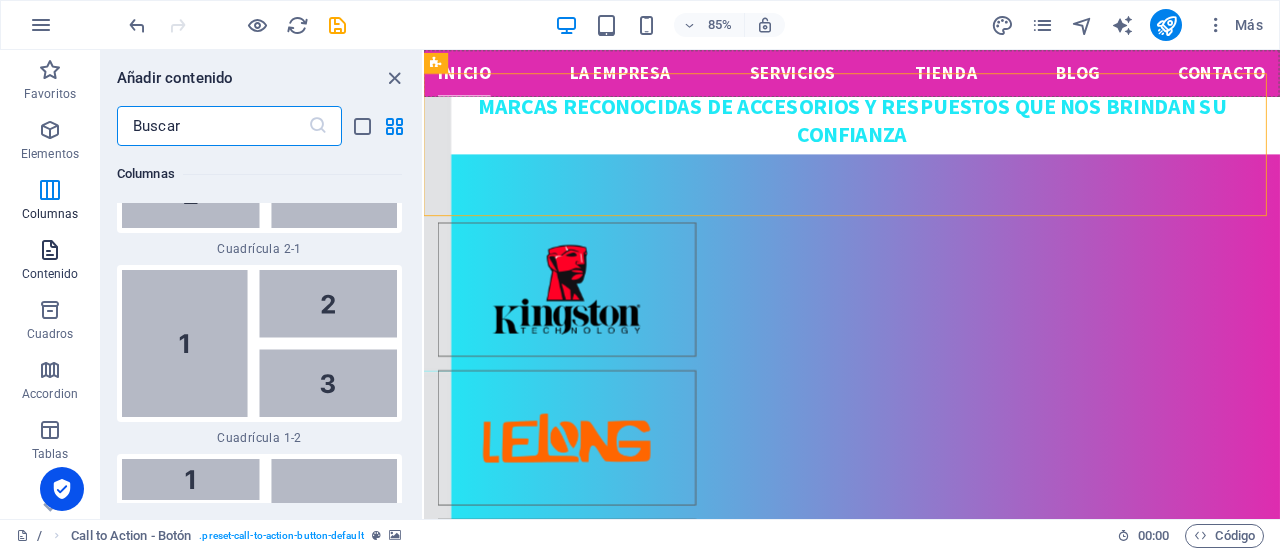 click at bounding box center [50, 250] 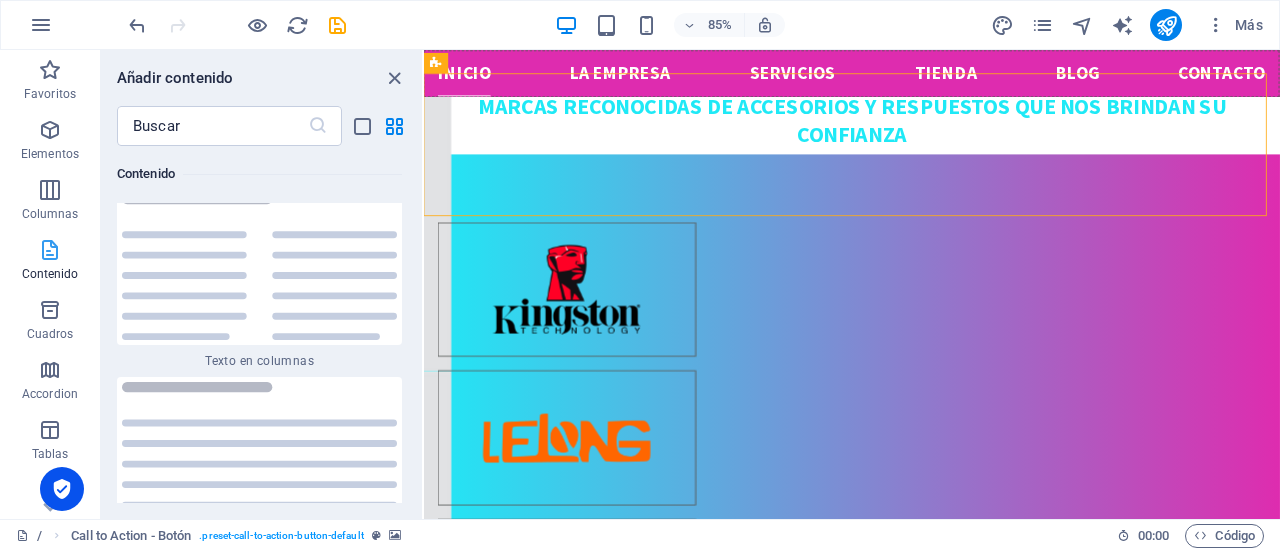 scroll, scrollTop: 6799, scrollLeft: 0, axis: vertical 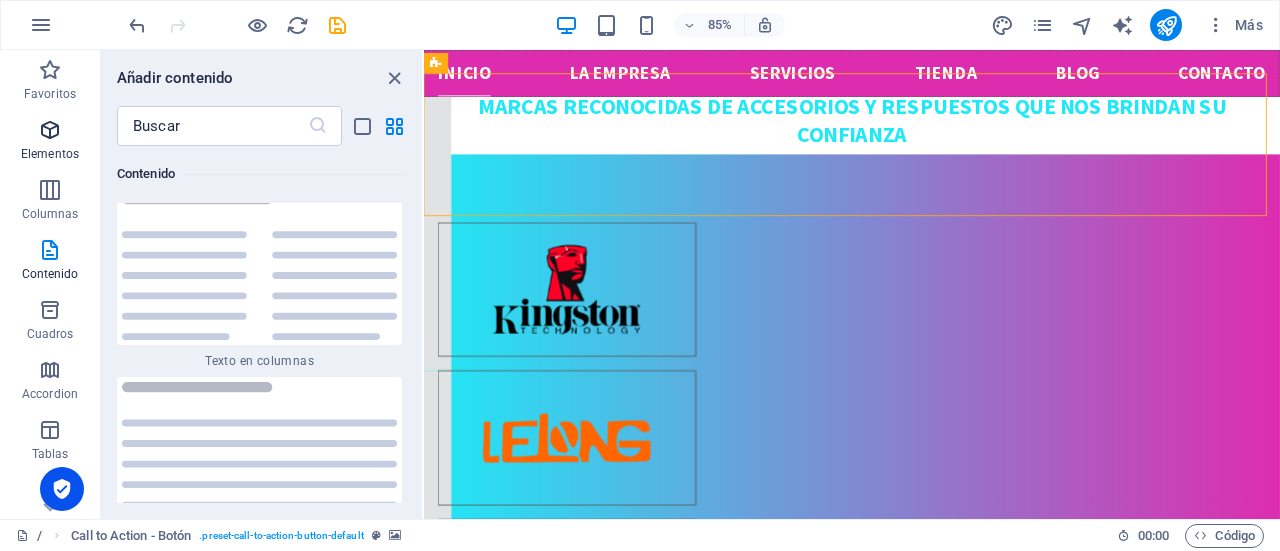 click on "Elementos" at bounding box center [50, 142] 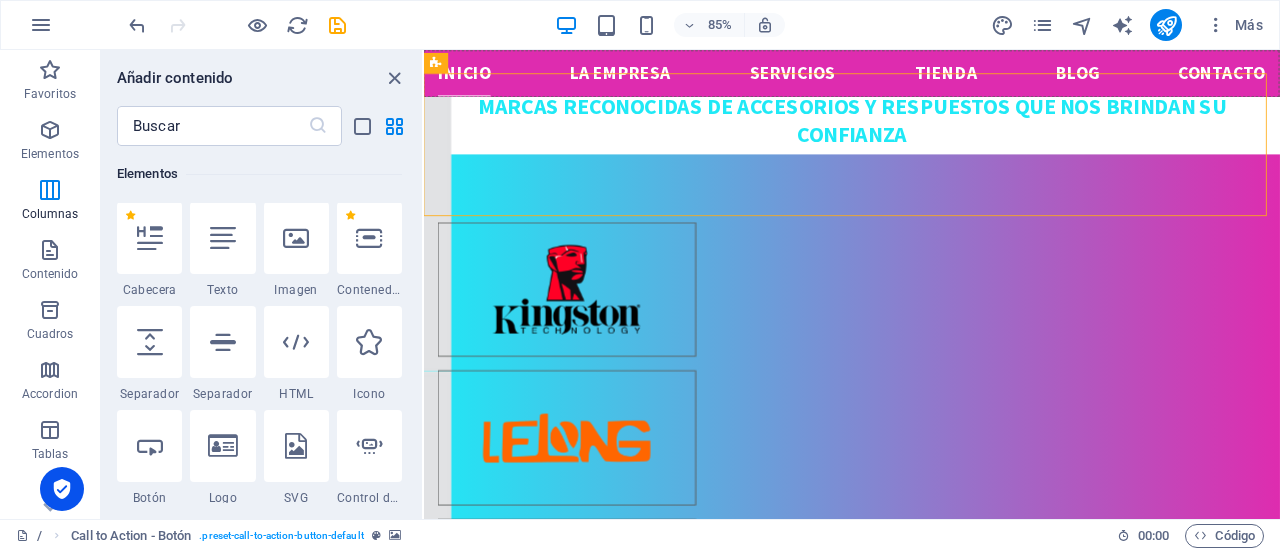 scroll, scrollTop: 377, scrollLeft: 0, axis: vertical 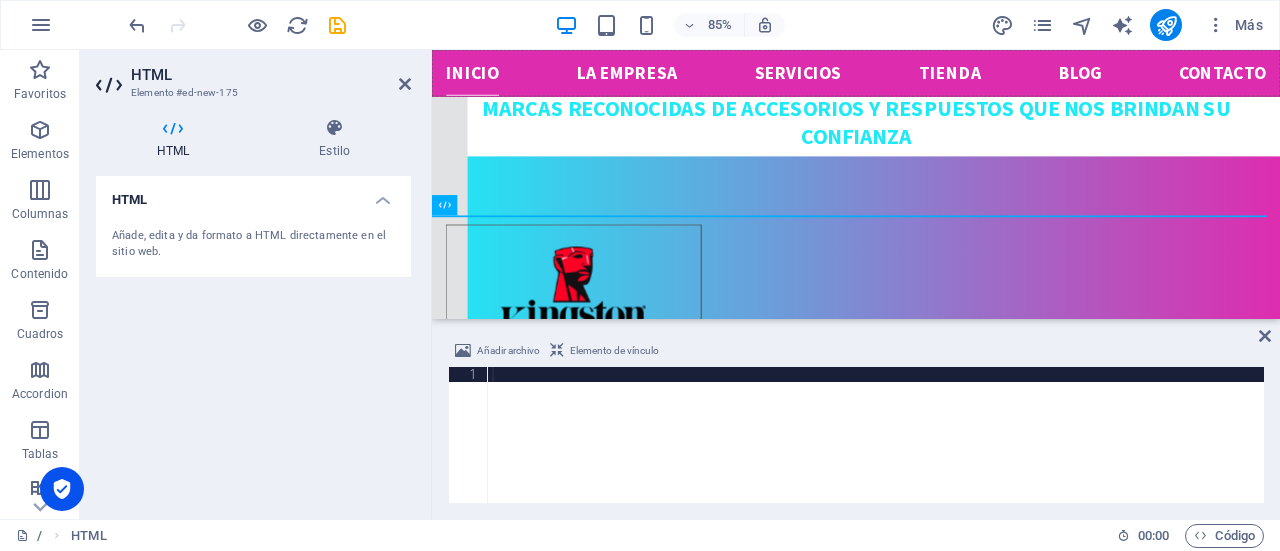 click at bounding box center [876, 450] 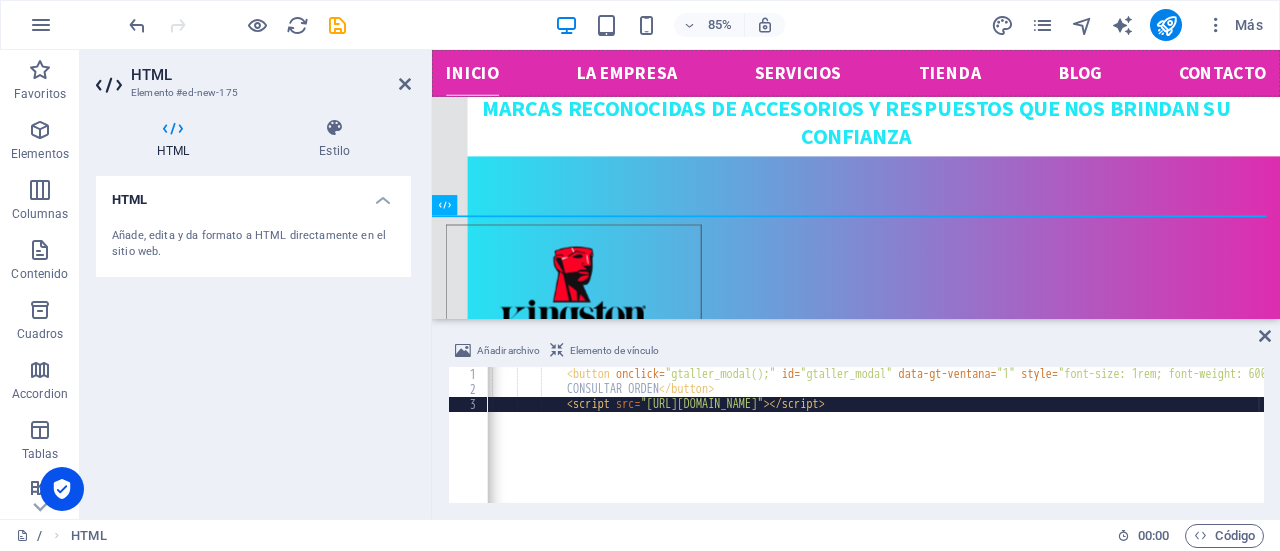 scroll, scrollTop: 0, scrollLeft: 97, axis: horizontal 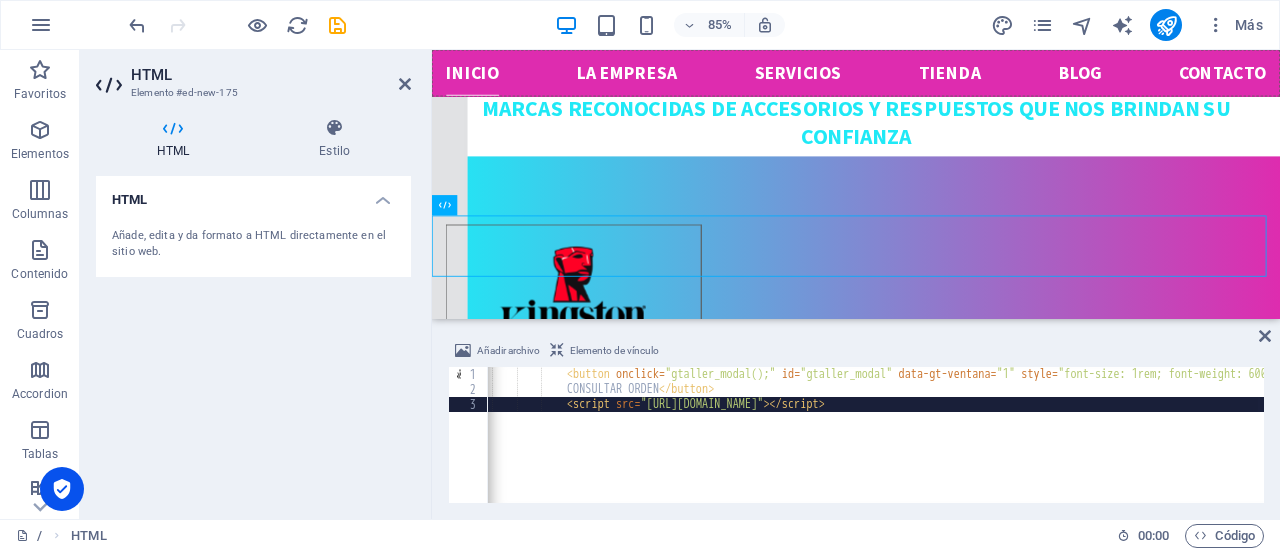 click on "Añadir archivo Elemento de vínculo <script src="[URL][DOMAIN_NAME]"></script> 1 2 3                                    < button   onclick = "gtaller_modal();"   id = "gtaller_modal"   data-gt-ventana = "1"   style = "font-size: 1rem; font-weight: 600; line-height: 1.5; display: inline-block; padding: .625rem 1.25rem; -webkit-user-select: none; -moz-user-select: none; -ms-user-select: none; user-select: none; transition: color .15s ease-in-out, background-color .15s ease-in-out, border-color .15s ease-in-out, box-shadow .15s ease-in-out; text-align: center; vertical-align: middle; [PERSON_NAME]-space: nowrap; border: 1px solid transparent; border-radius: .25rem; color: #fff; border-color: #5e72e4; background-color: #5e72e4; box-shadow: 0 4px 6px rgba(50, 50, 93, .11), 0 1px 3px rgba(0, 0, 0, .08); cursor: pointer;" >                                    CONSULTAR ORDEN </ button >                                    < script   src = > </ script >" at bounding box center [856, 421] 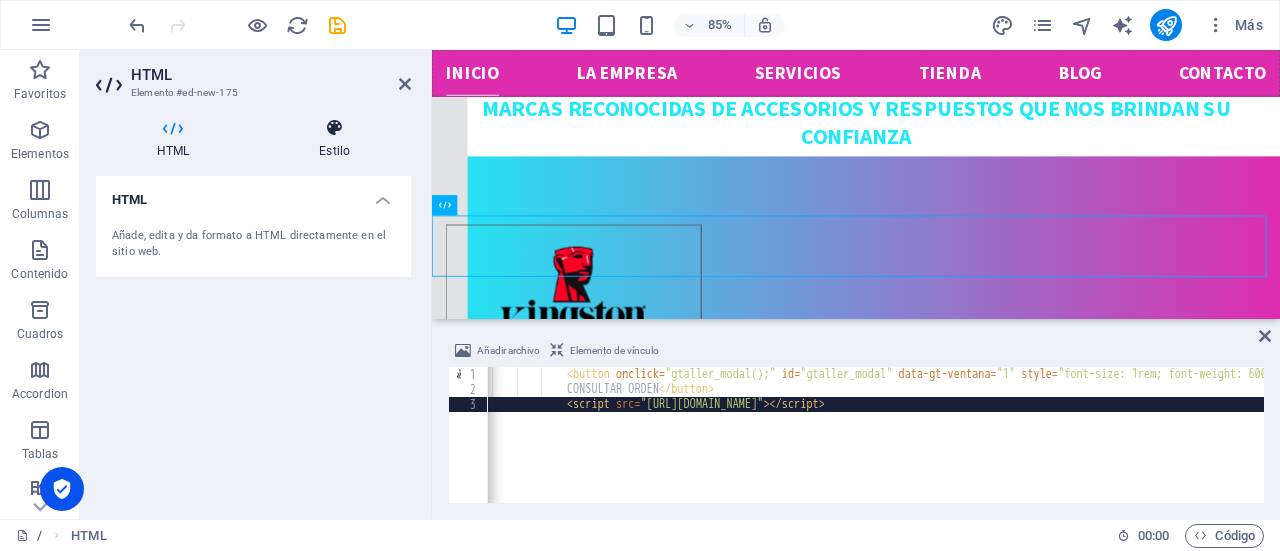 click at bounding box center [334, 128] 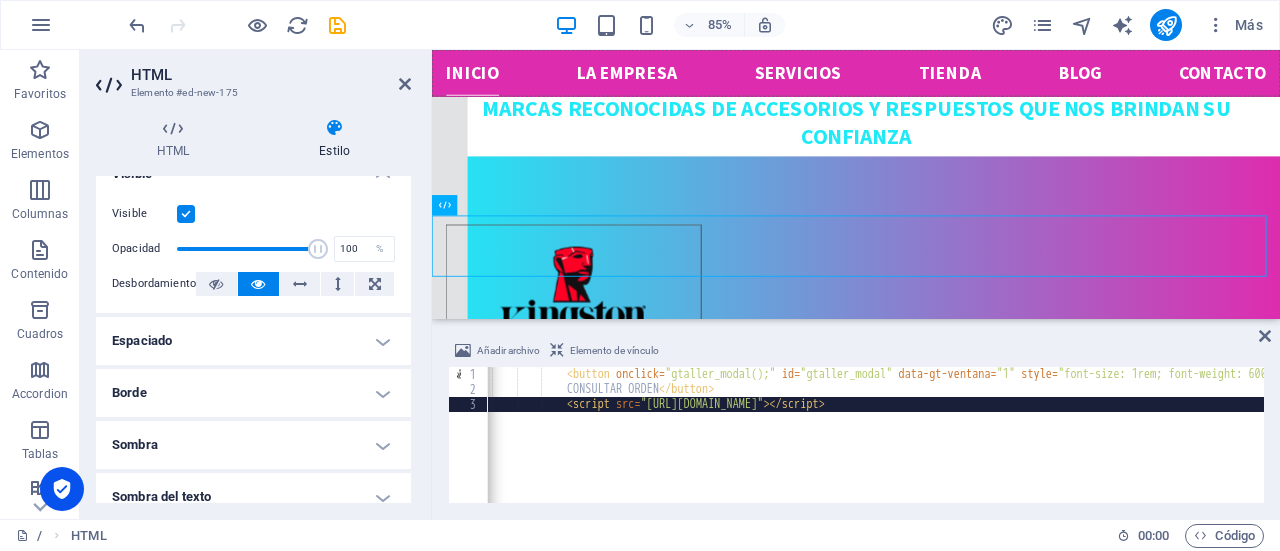 scroll, scrollTop: 0, scrollLeft: 0, axis: both 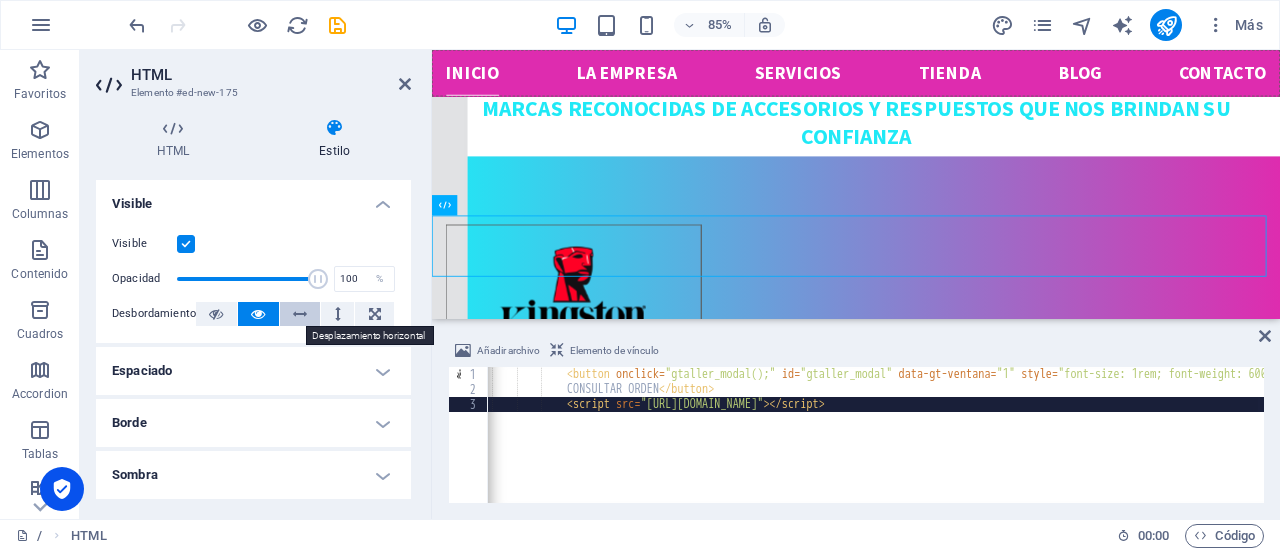click at bounding box center (300, 314) 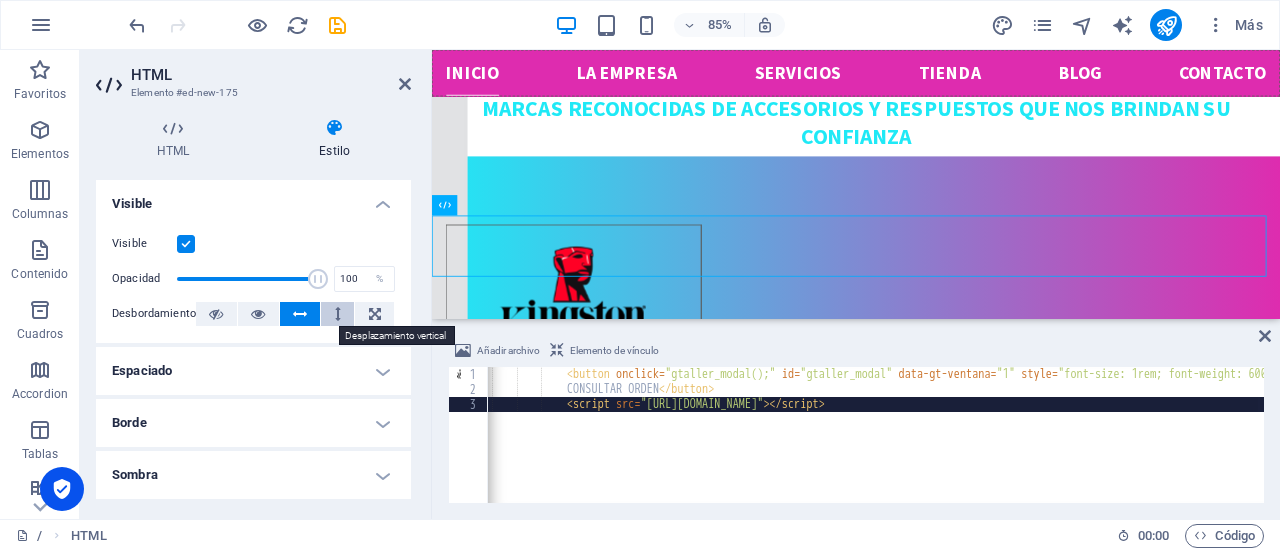 click at bounding box center [337, 314] 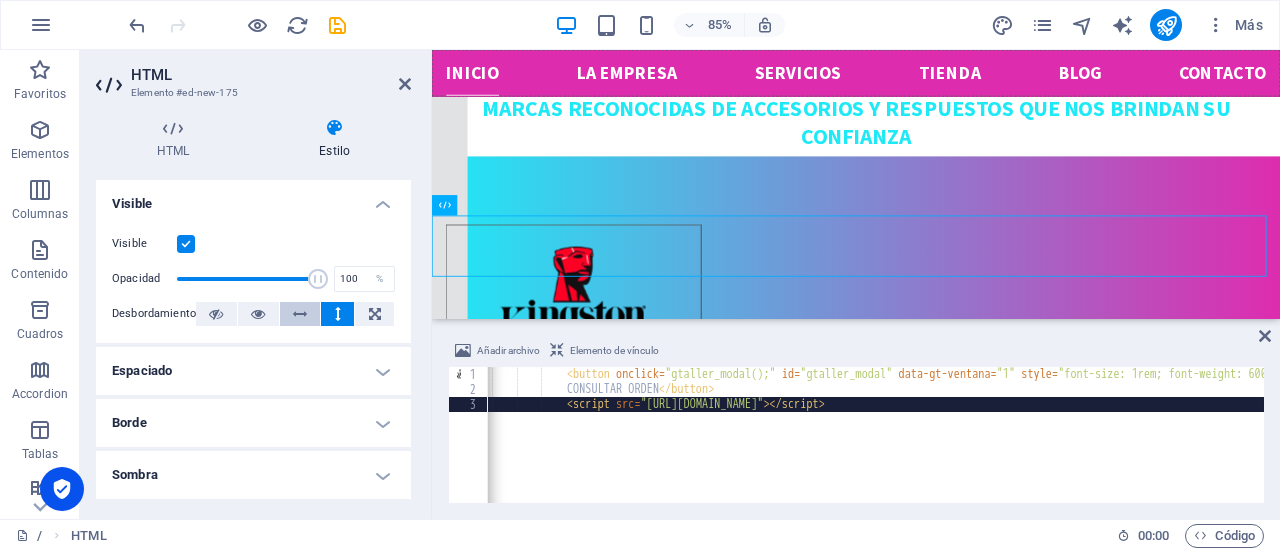 click at bounding box center [300, 314] 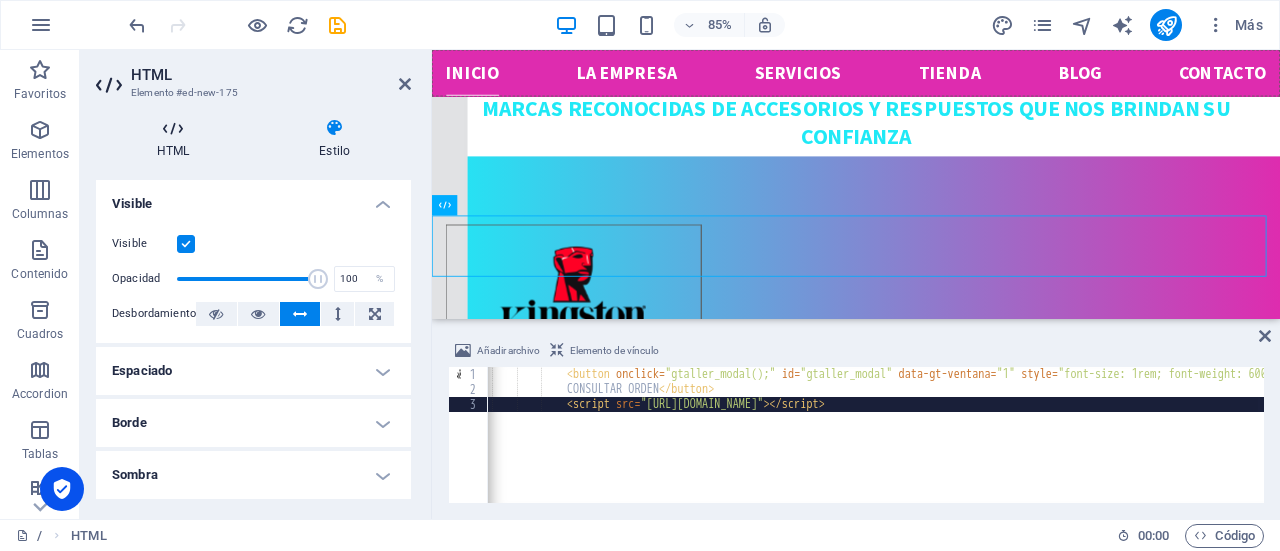 click at bounding box center [173, 128] 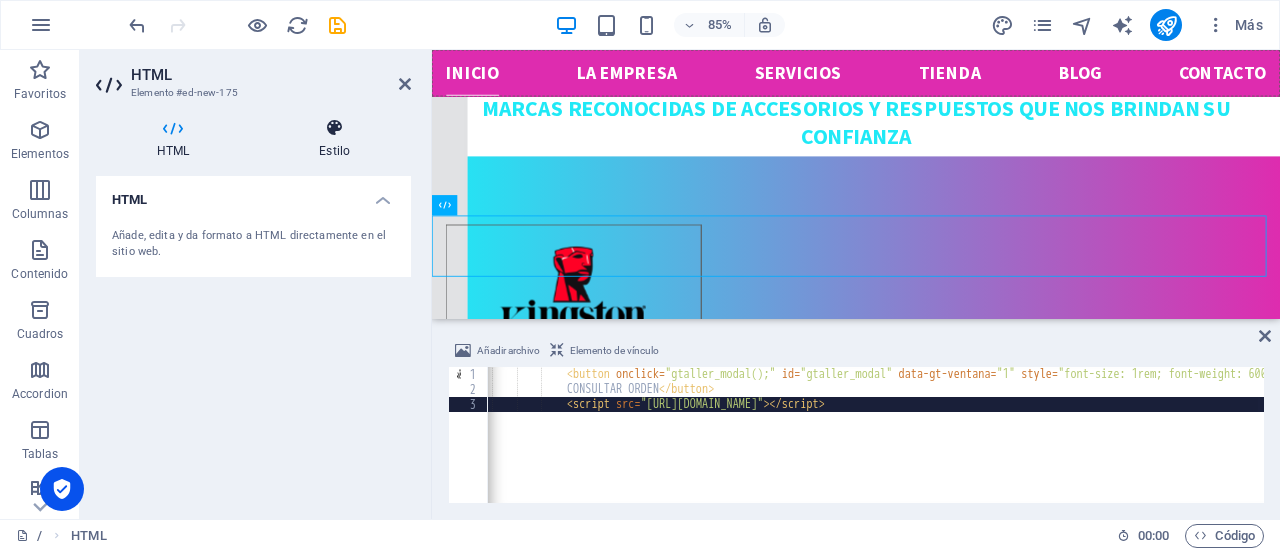 click at bounding box center [334, 128] 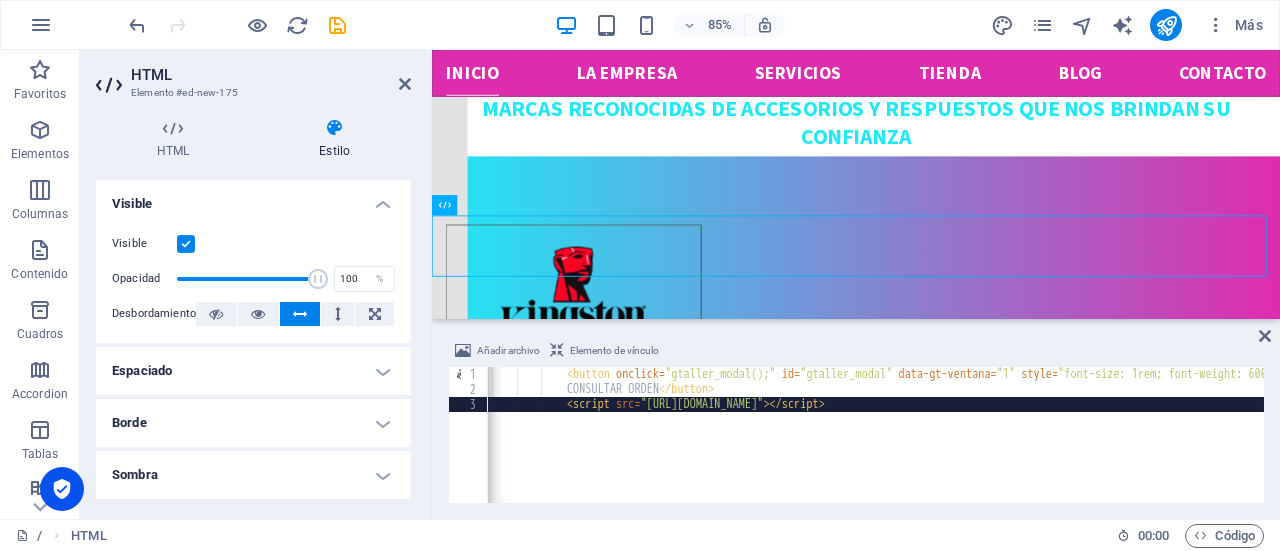 click on "Espaciado" at bounding box center (253, 371) 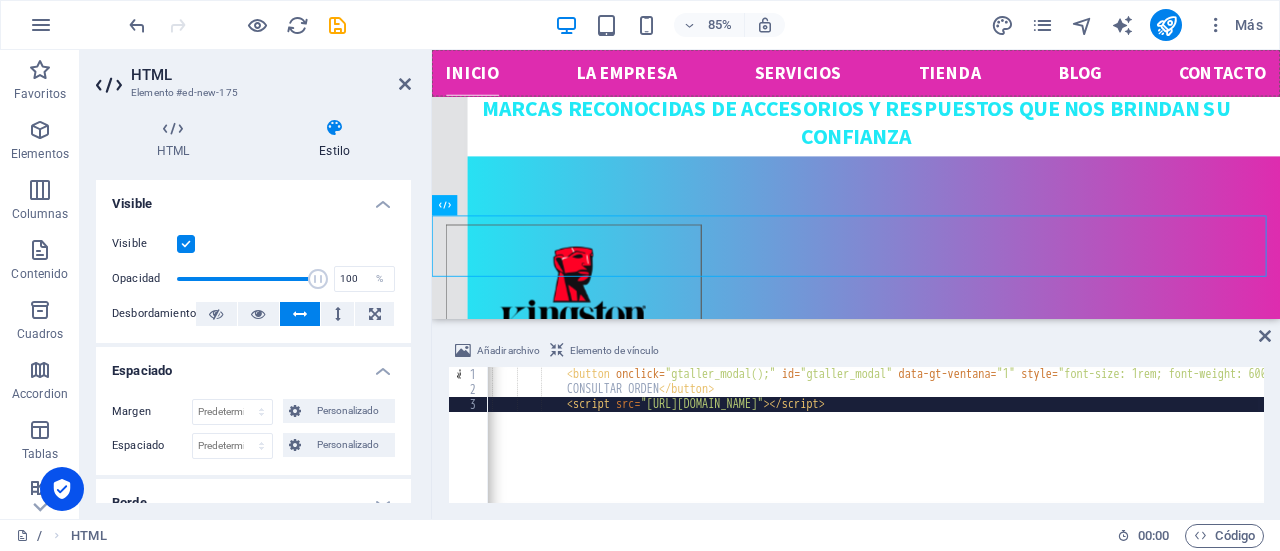 click on "Espaciado" at bounding box center (253, 365) 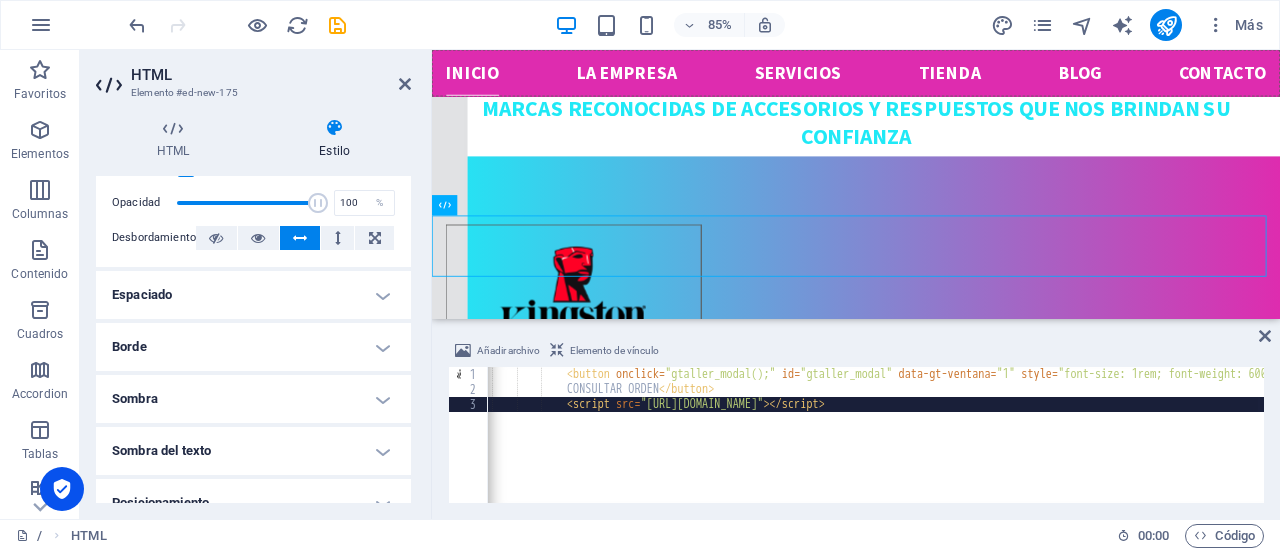 scroll, scrollTop: 100, scrollLeft: 0, axis: vertical 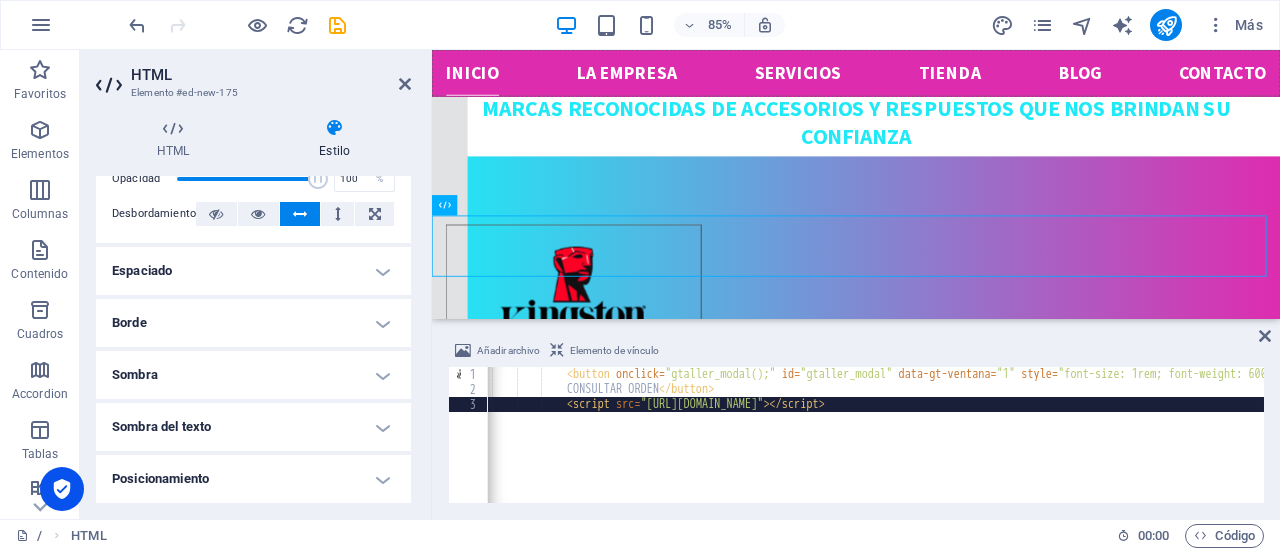 click on "Borde" at bounding box center [253, 323] 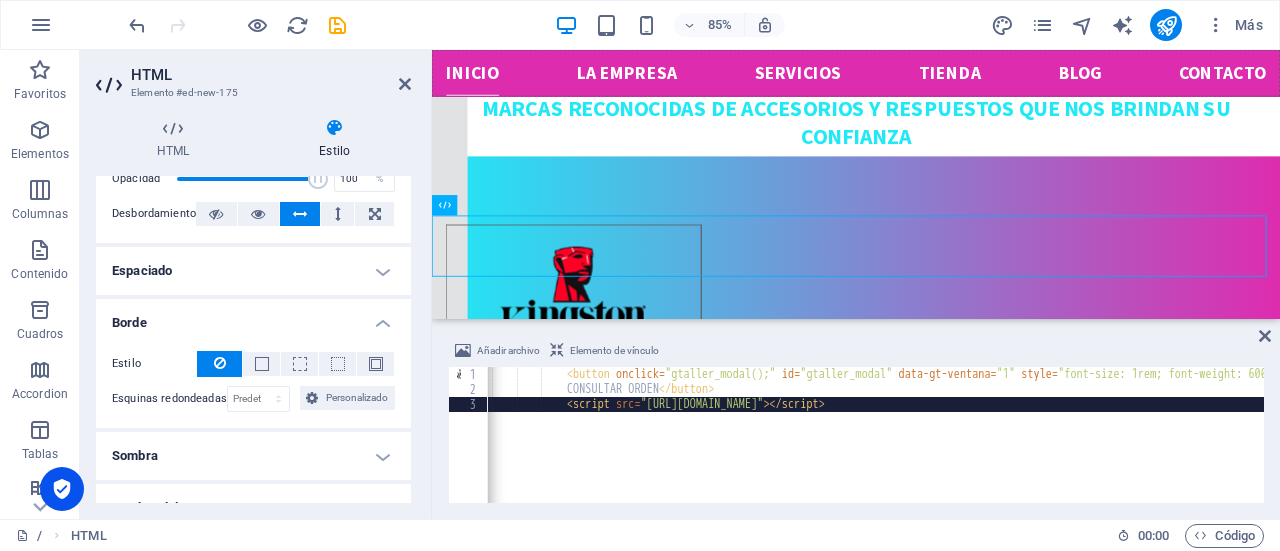 click on "Borde" at bounding box center (253, 317) 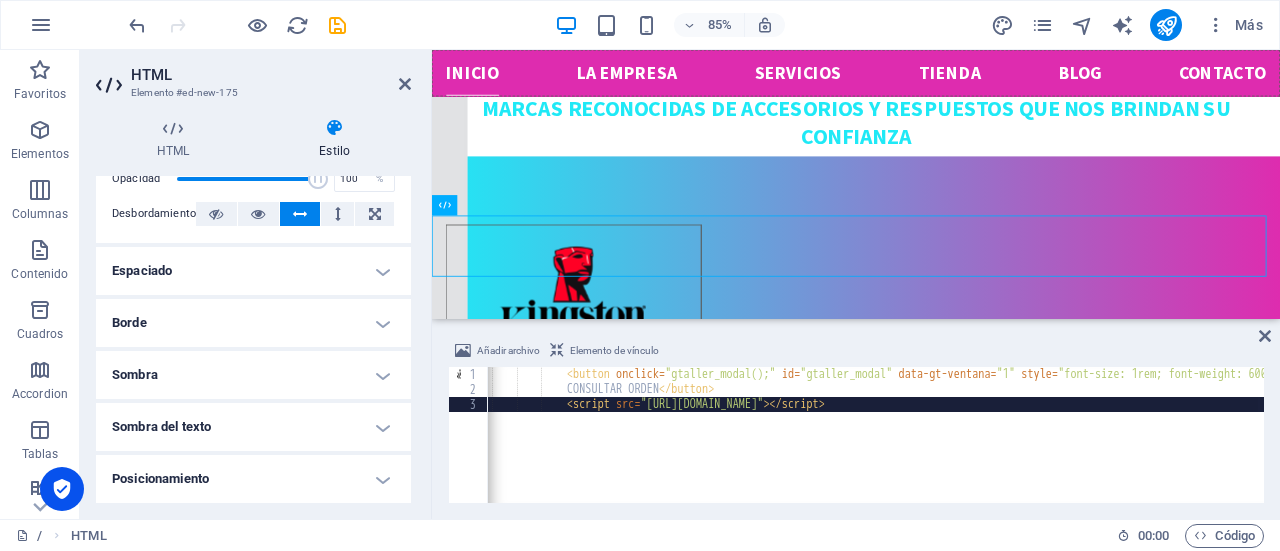 click on "Sombra" at bounding box center (253, 375) 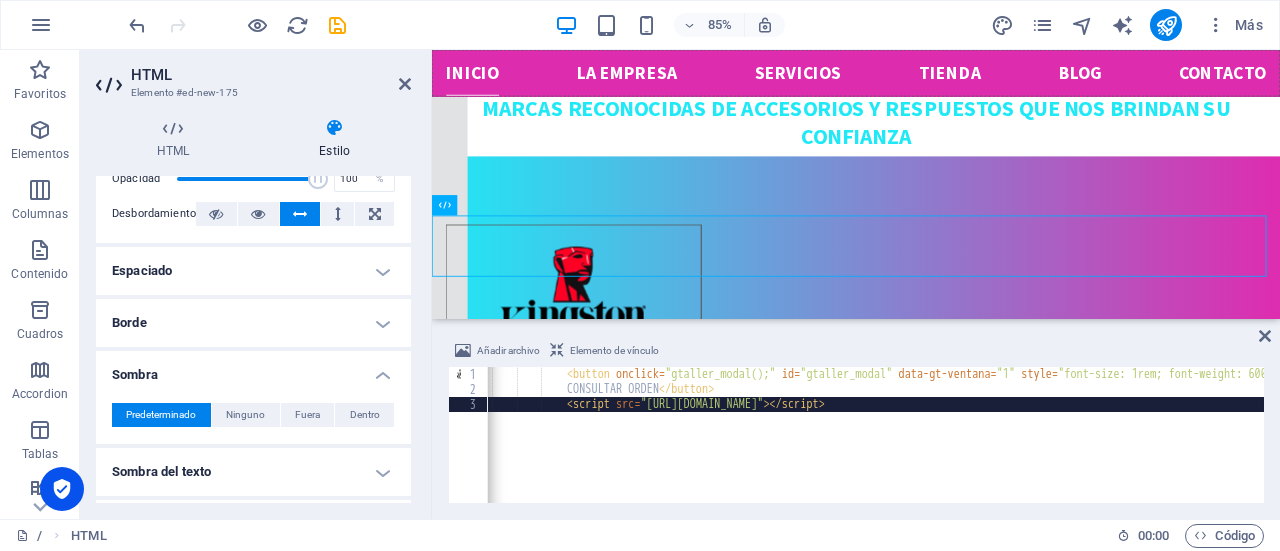 click on "Sombra" at bounding box center [253, 369] 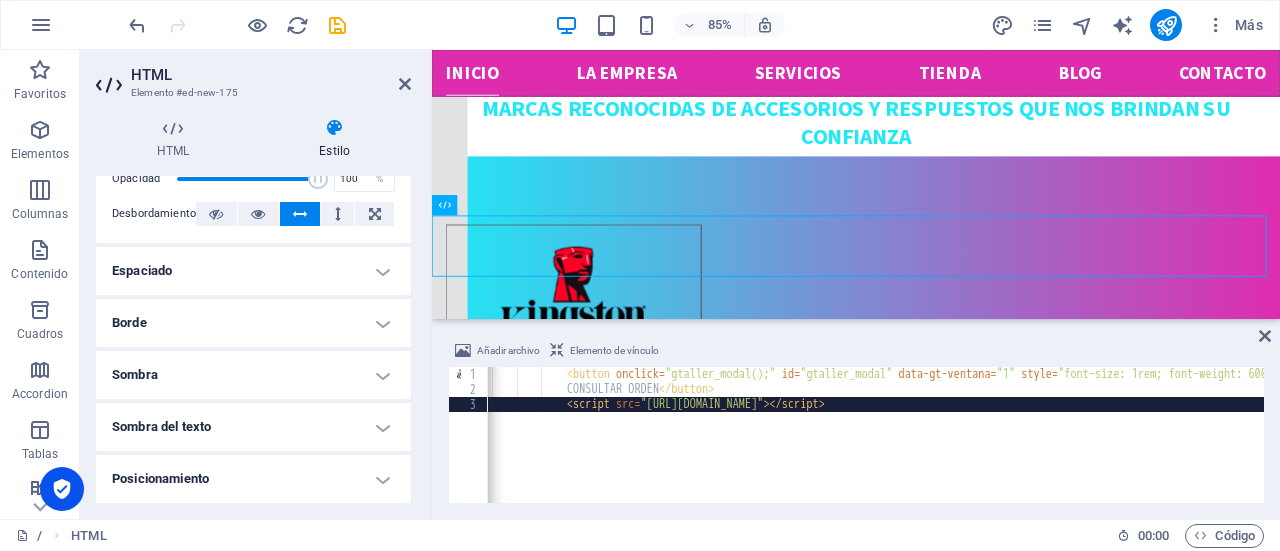 scroll, scrollTop: 300, scrollLeft: 0, axis: vertical 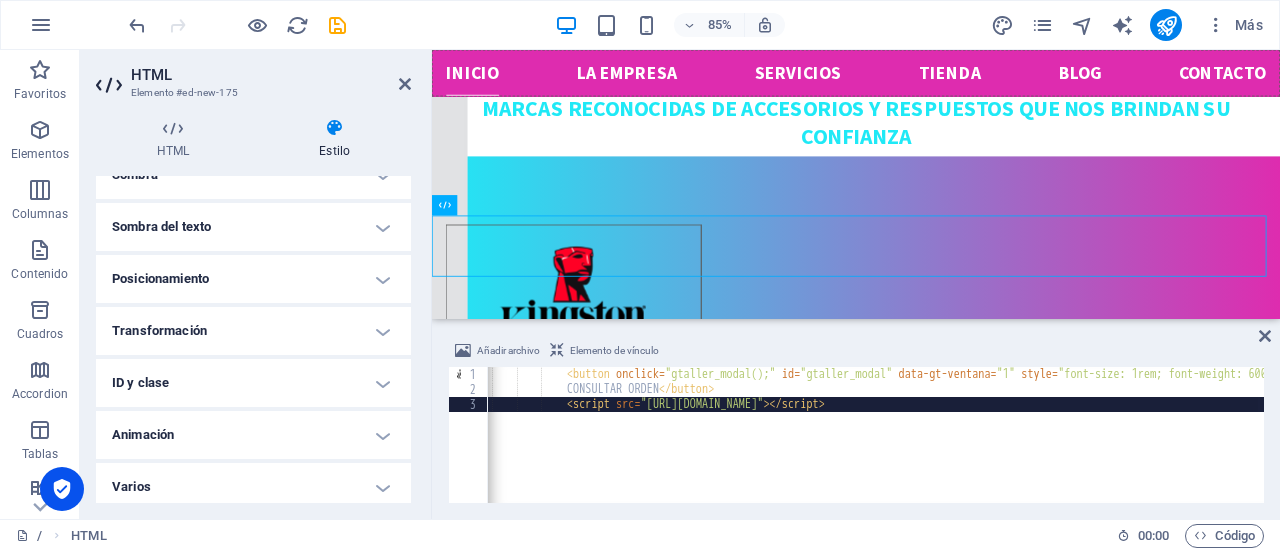 click on "Transformación" at bounding box center (253, 331) 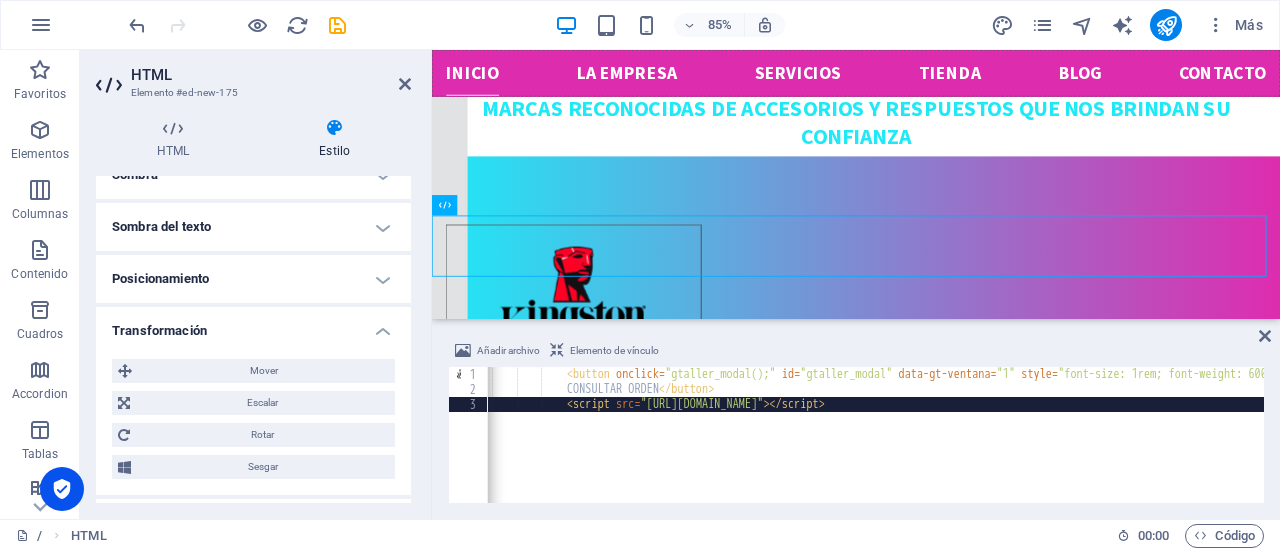 click on "Transformación" at bounding box center (253, 325) 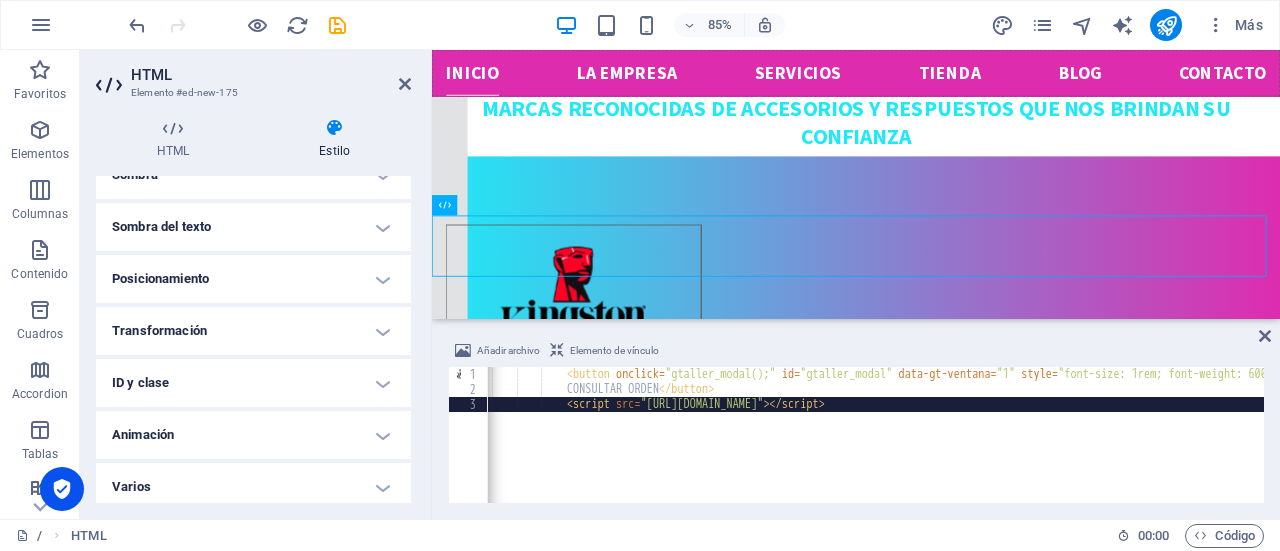 click on "Sombra del texto" at bounding box center (253, 227) 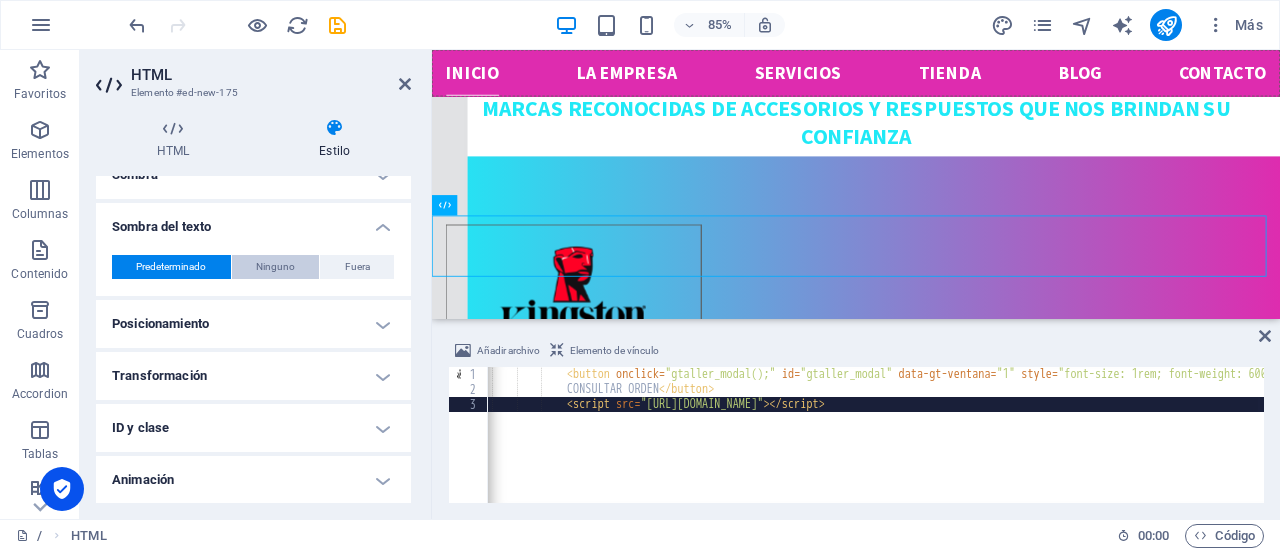 click on "Ninguno" at bounding box center [275, 267] 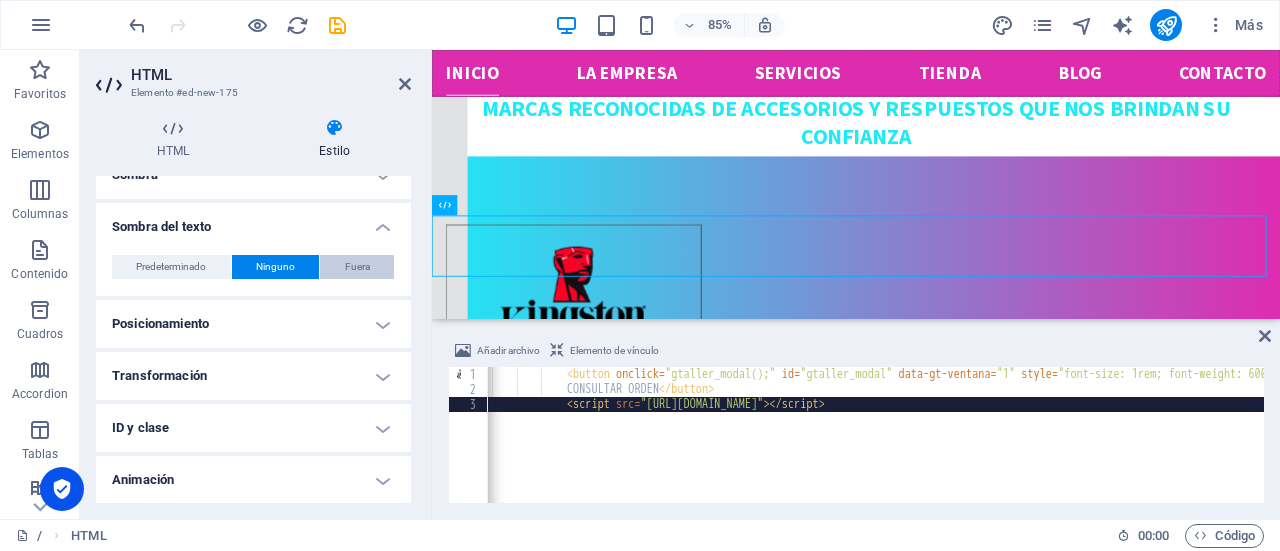 click on "Fuera" at bounding box center [357, 267] 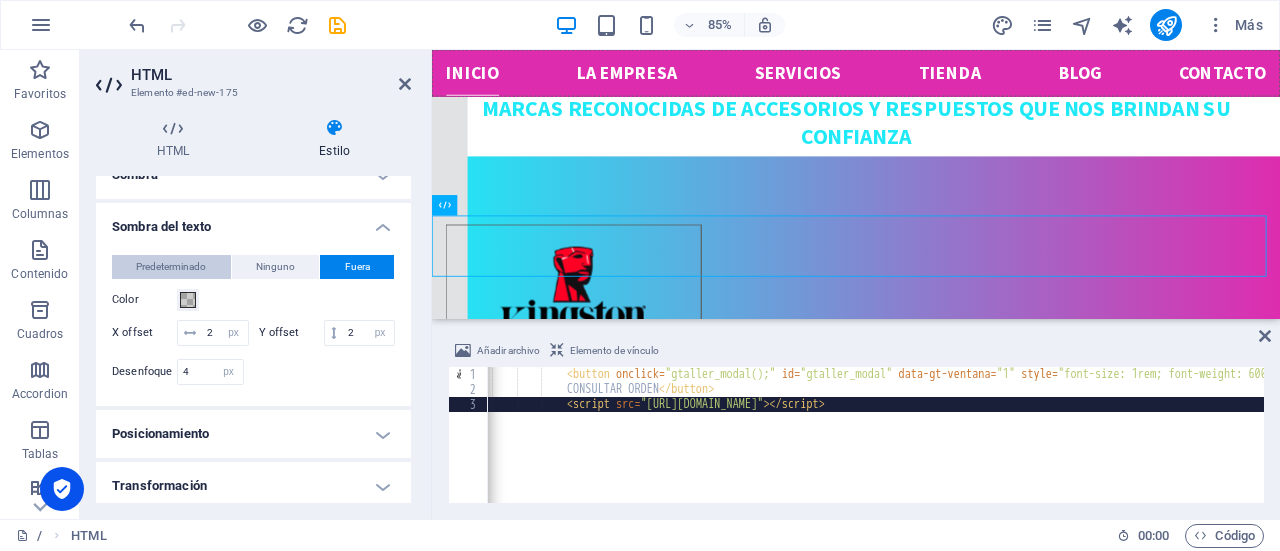 click on "Predeterminado" at bounding box center (171, 267) 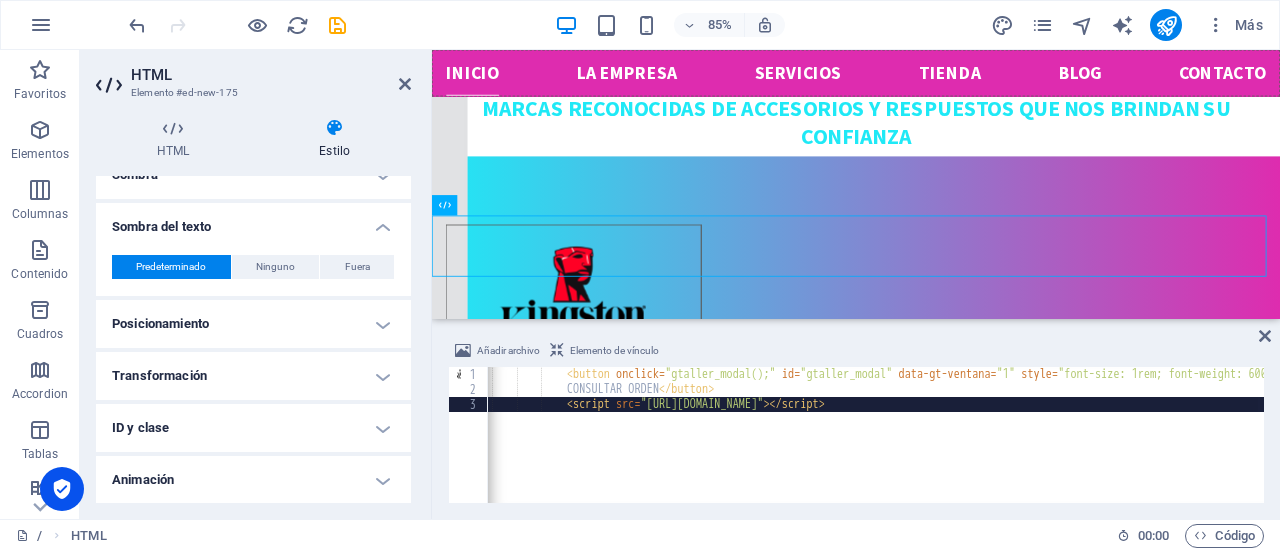 scroll, scrollTop: 352, scrollLeft: 0, axis: vertical 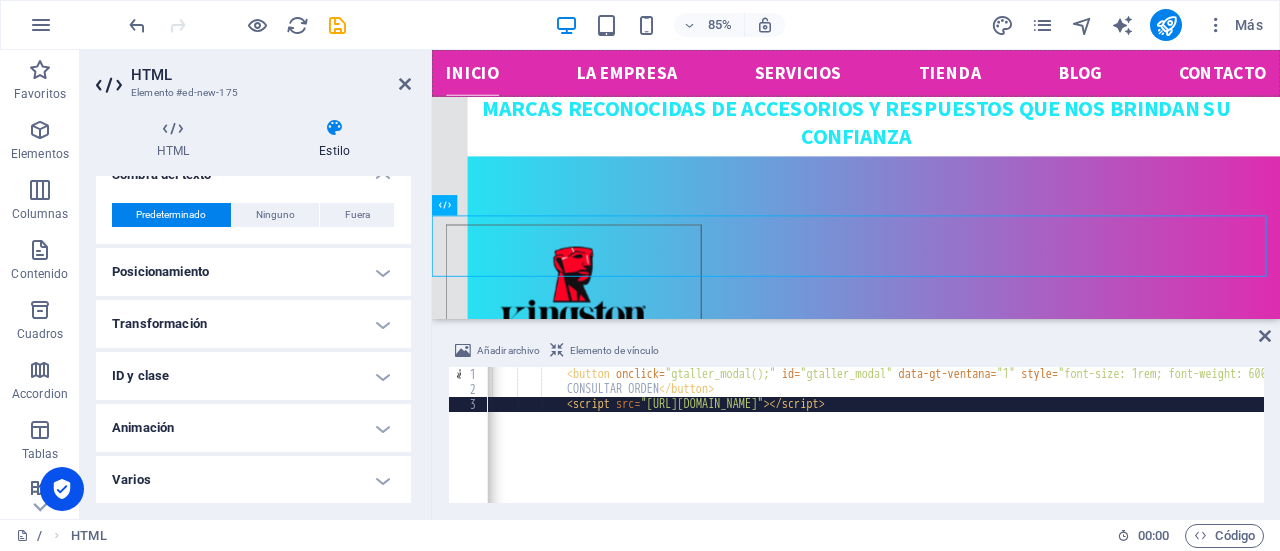 click on "Varios" at bounding box center (253, 480) 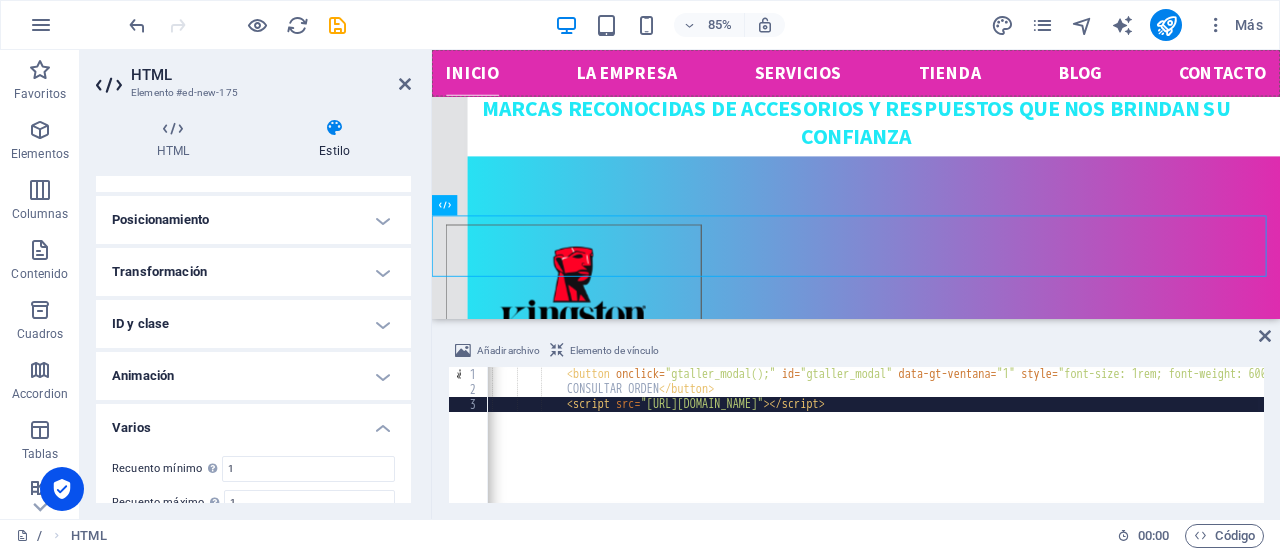 scroll, scrollTop: 374, scrollLeft: 0, axis: vertical 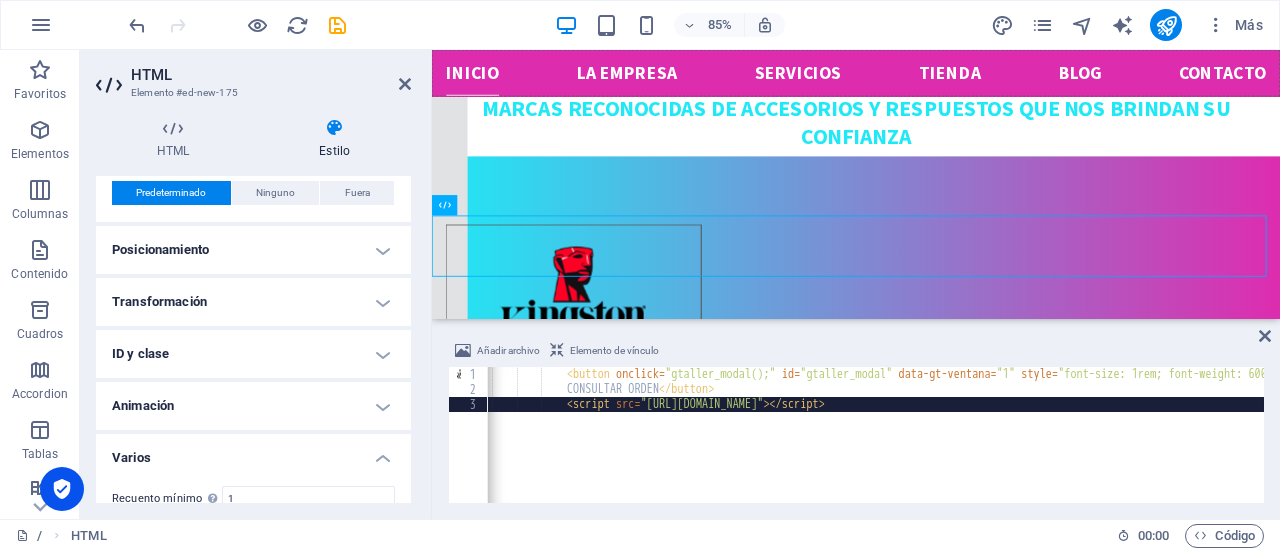 click on "Animación" at bounding box center (253, 406) 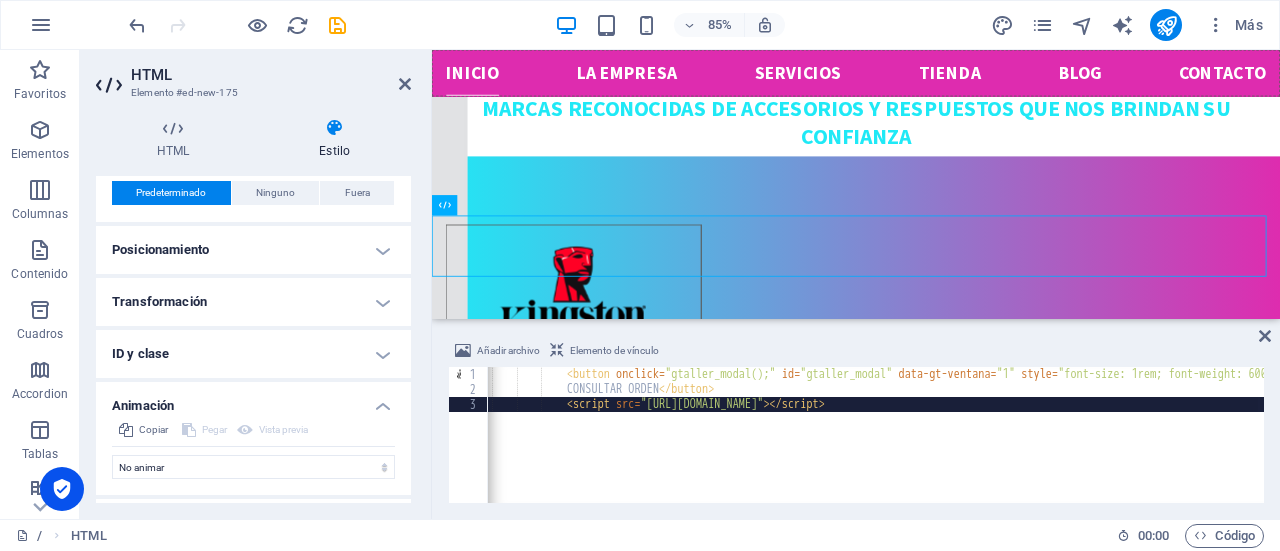 click on "Animación" at bounding box center (253, 400) 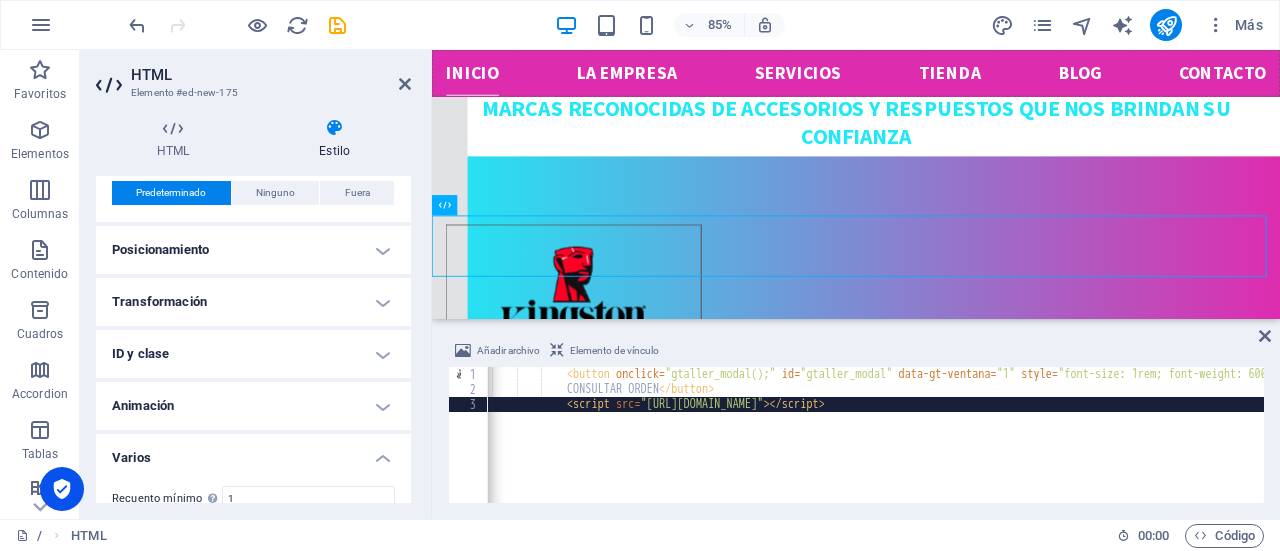 click on "ID y clase" at bounding box center (253, 354) 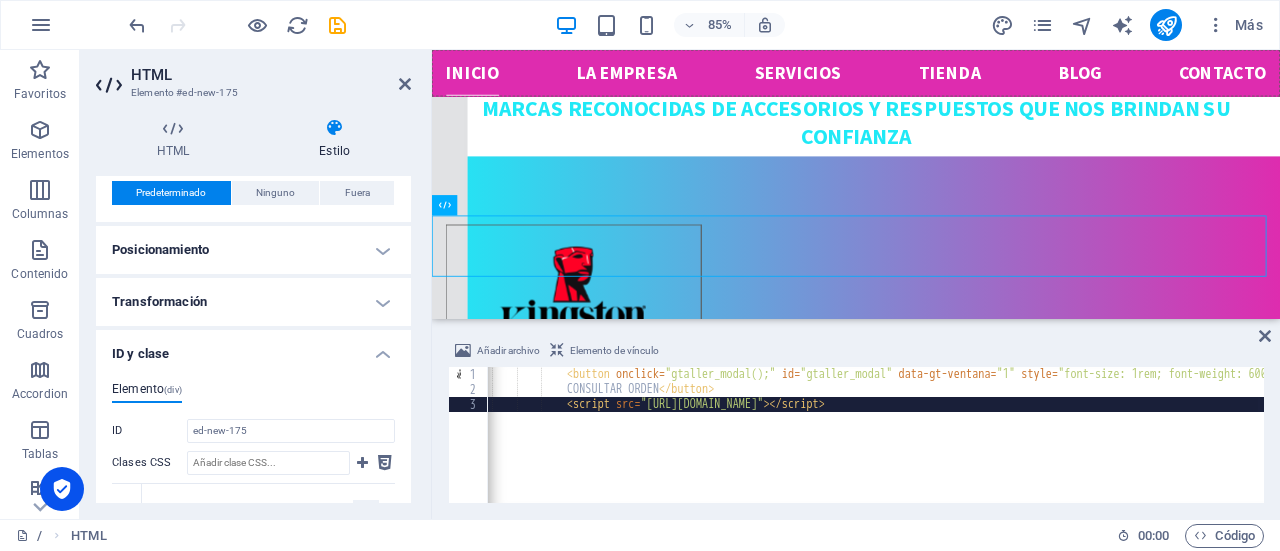 drag, startPoint x: 212, startPoint y: 347, endPoint x: 219, endPoint y: 334, distance: 14.764823 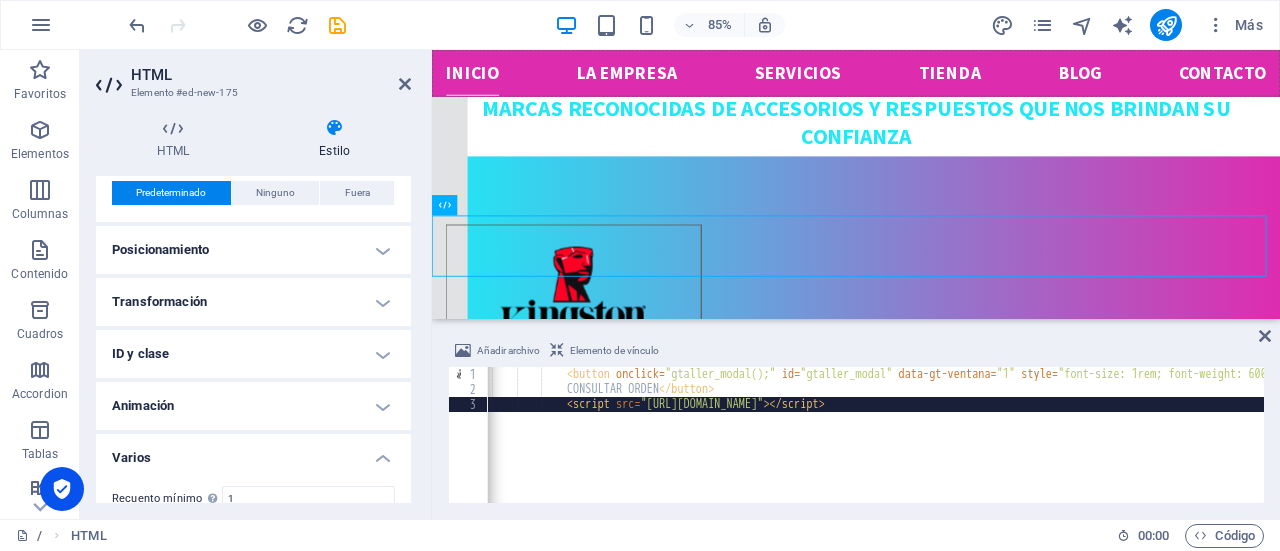 click on "Transformación" at bounding box center [253, 302] 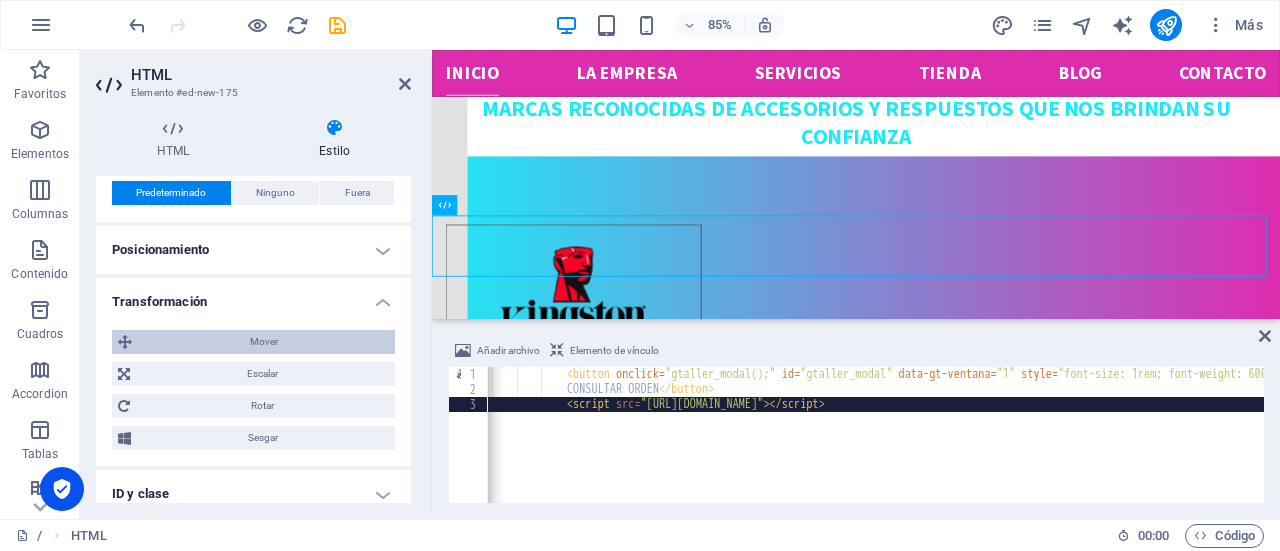 click on "Mover" at bounding box center [263, 342] 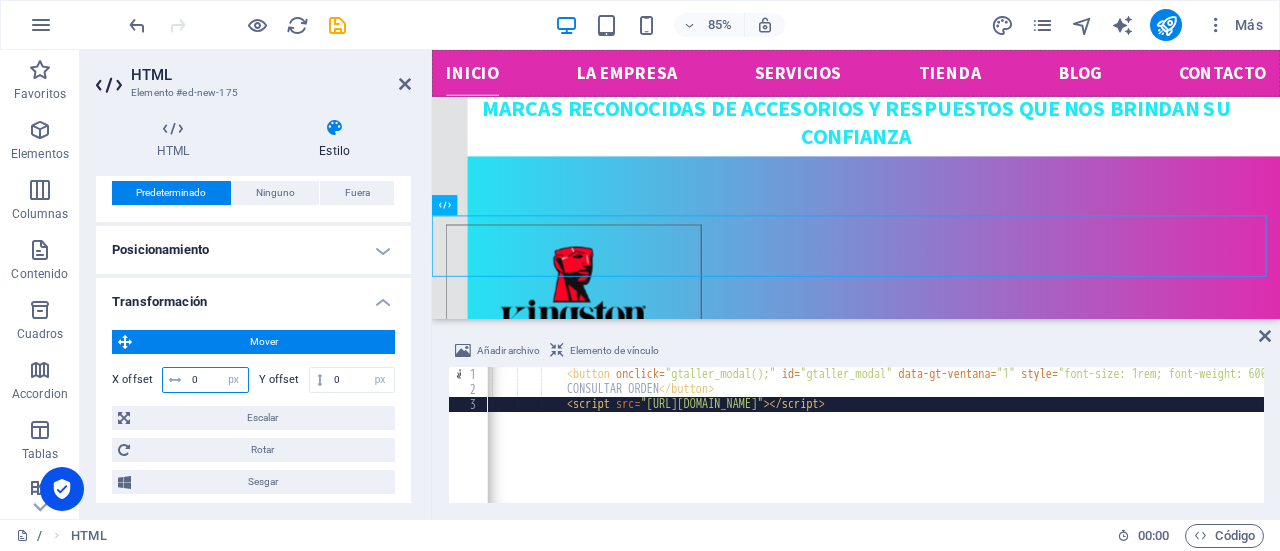 drag, startPoint x: 201, startPoint y: 377, endPoint x: 180, endPoint y: 377, distance: 21 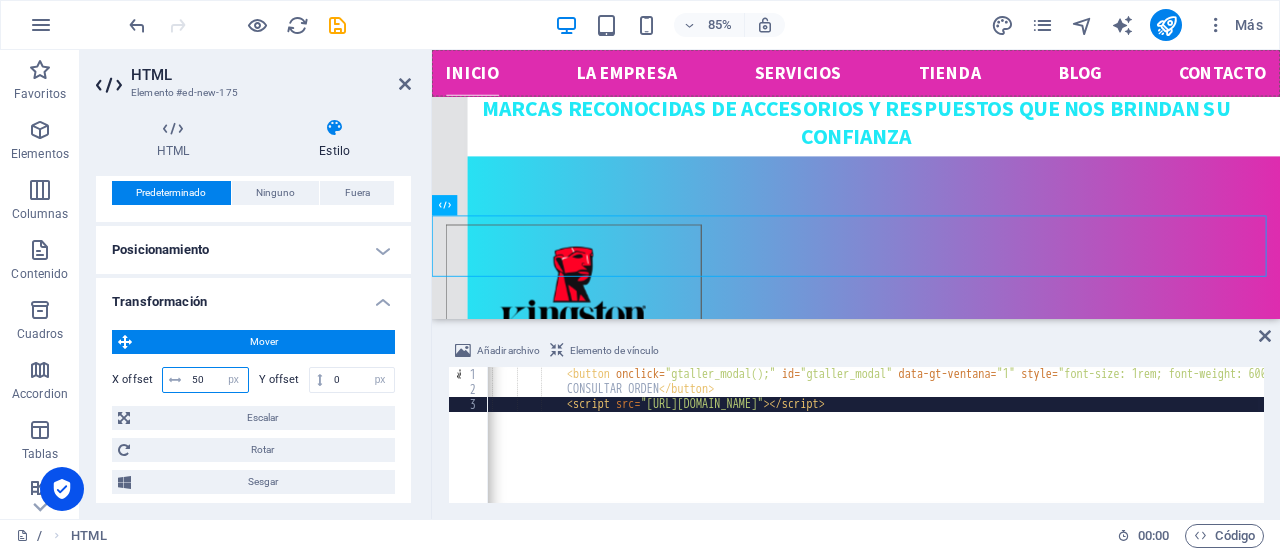 type on "50" 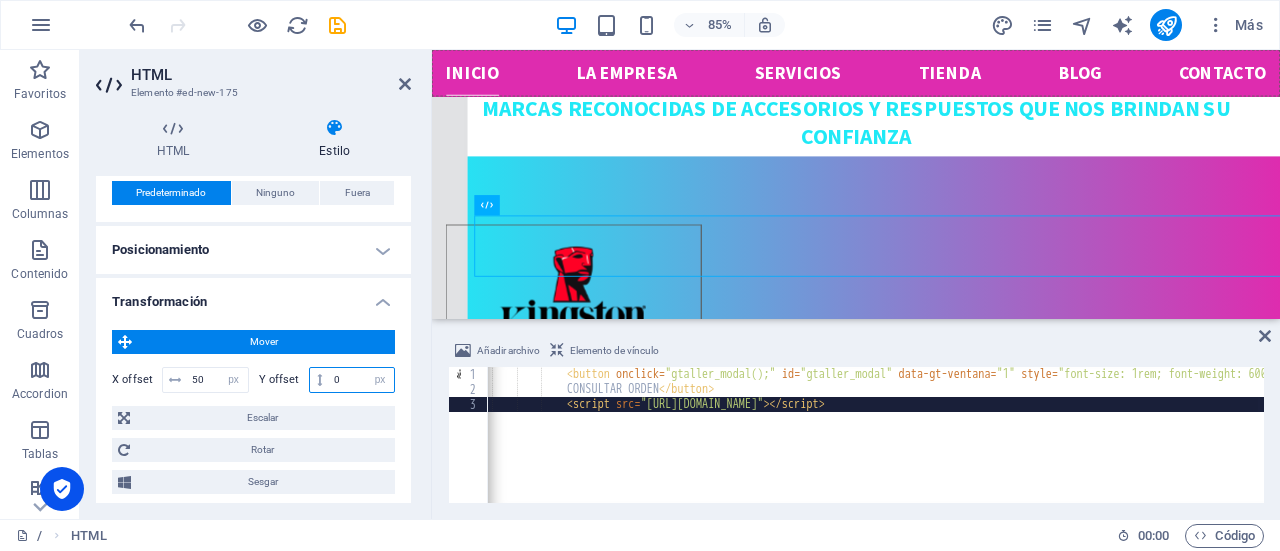 drag, startPoint x: 344, startPoint y: 379, endPoint x: 316, endPoint y: 380, distance: 28.01785 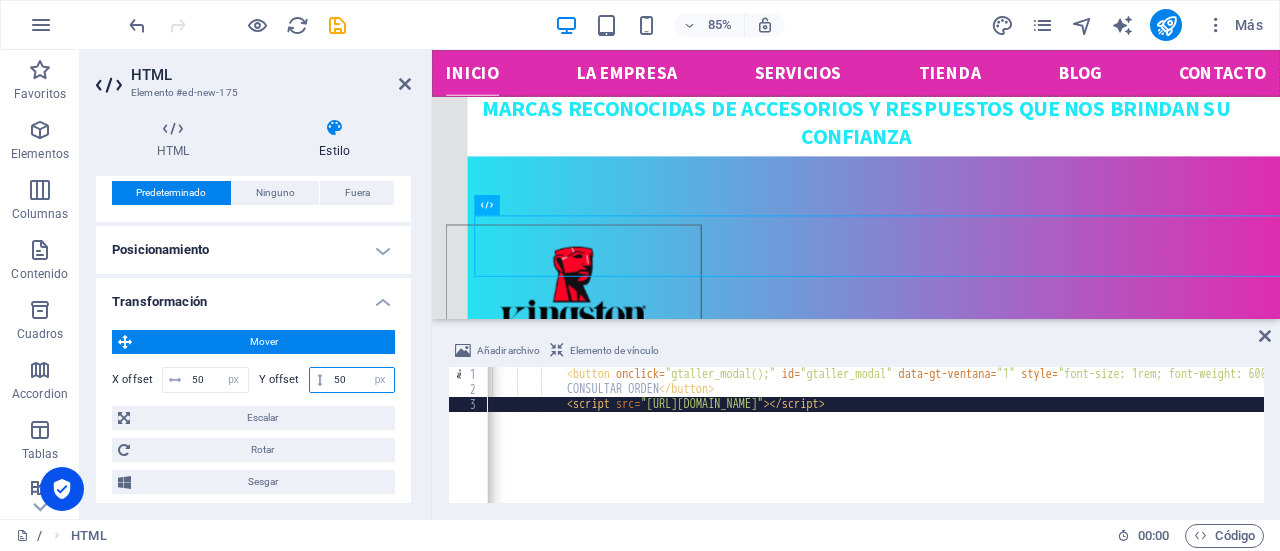 type on "50" 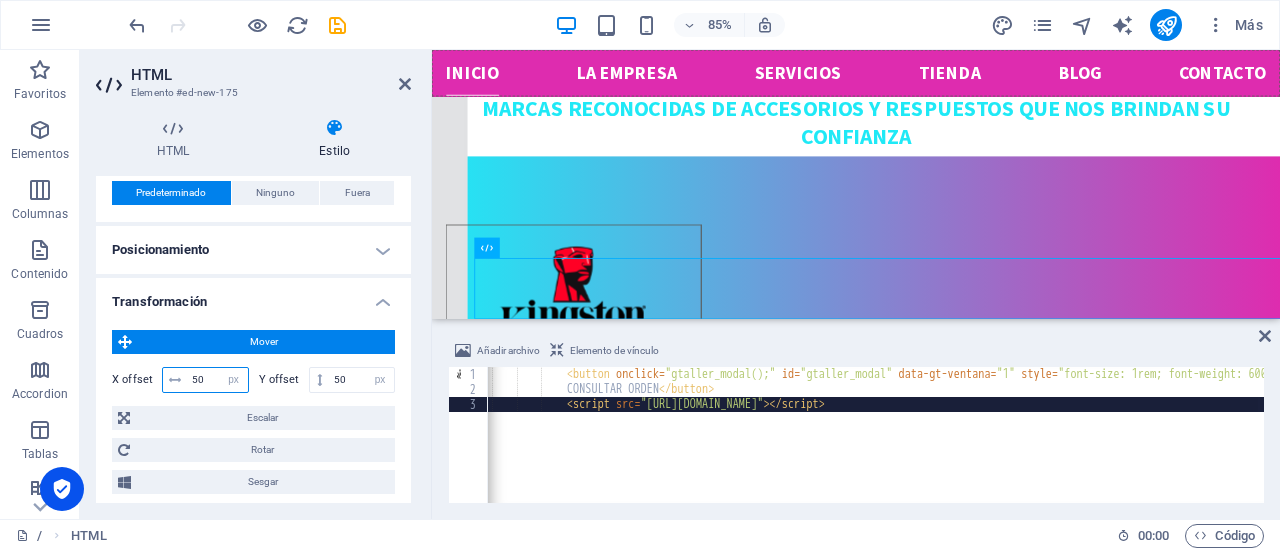 drag, startPoint x: 204, startPoint y: 378, endPoint x: 181, endPoint y: 379, distance: 23.021729 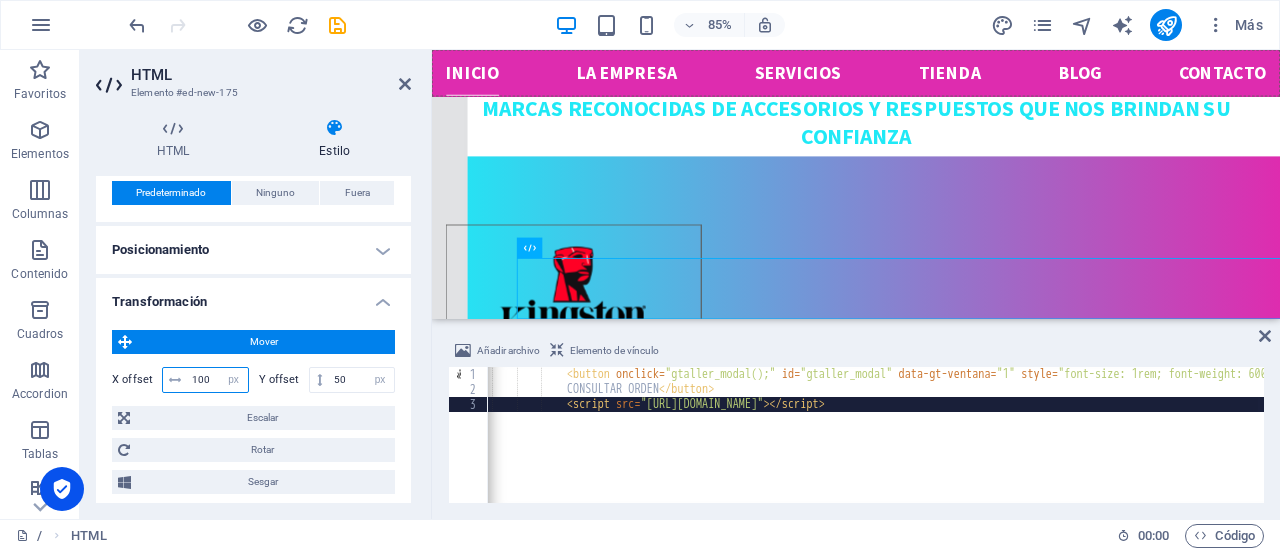 click on "100" at bounding box center (217, 380) 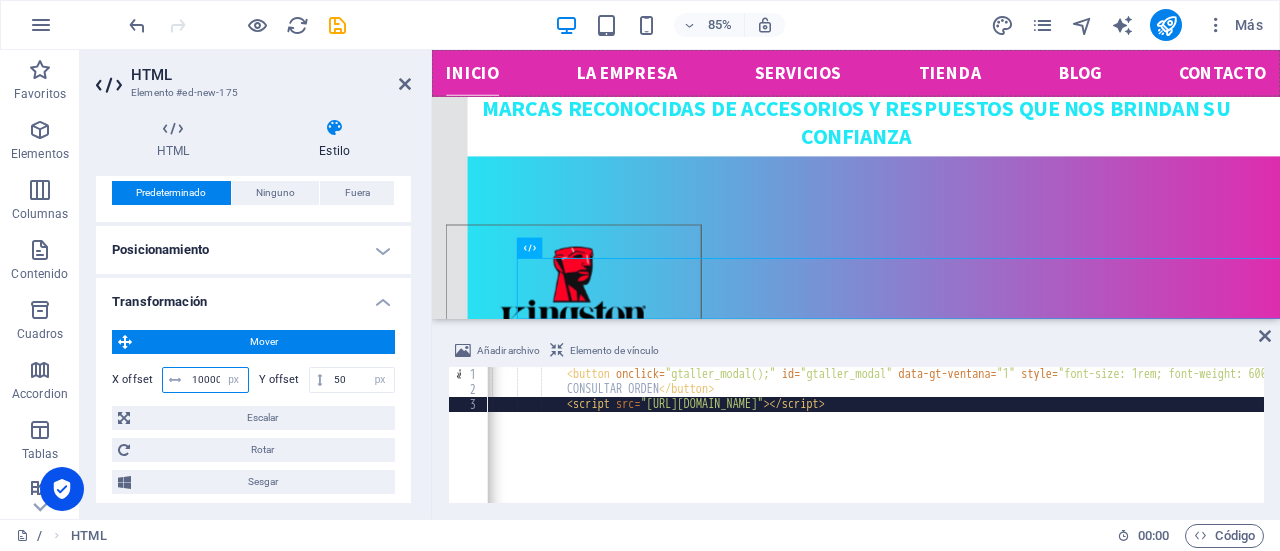 scroll, scrollTop: 0, scrollLeft: 1, axis: horizontal 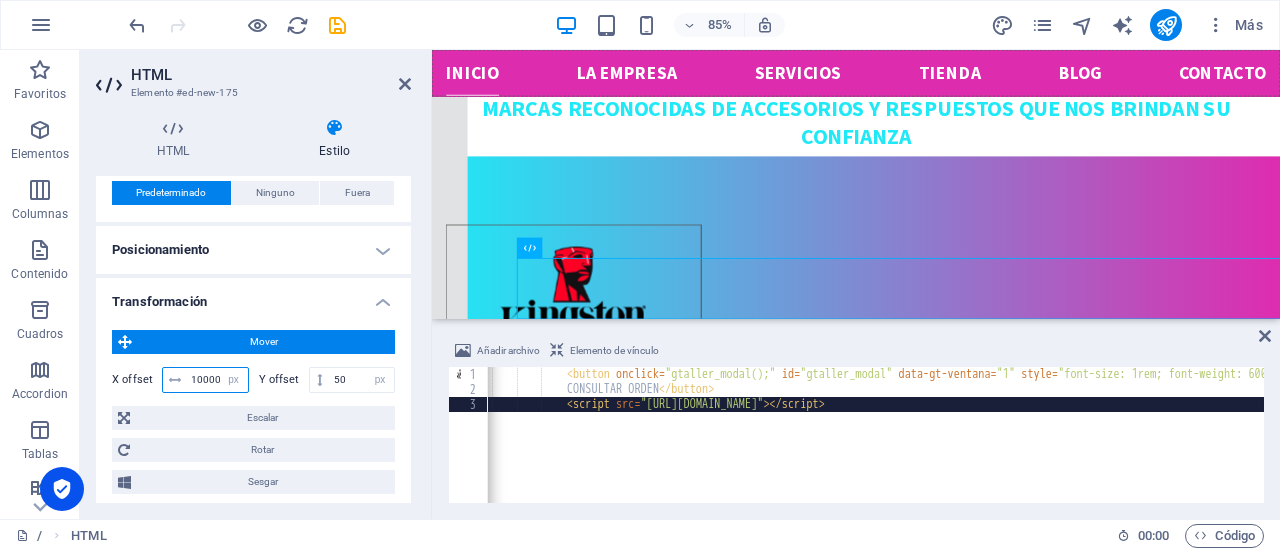 type on "10000" 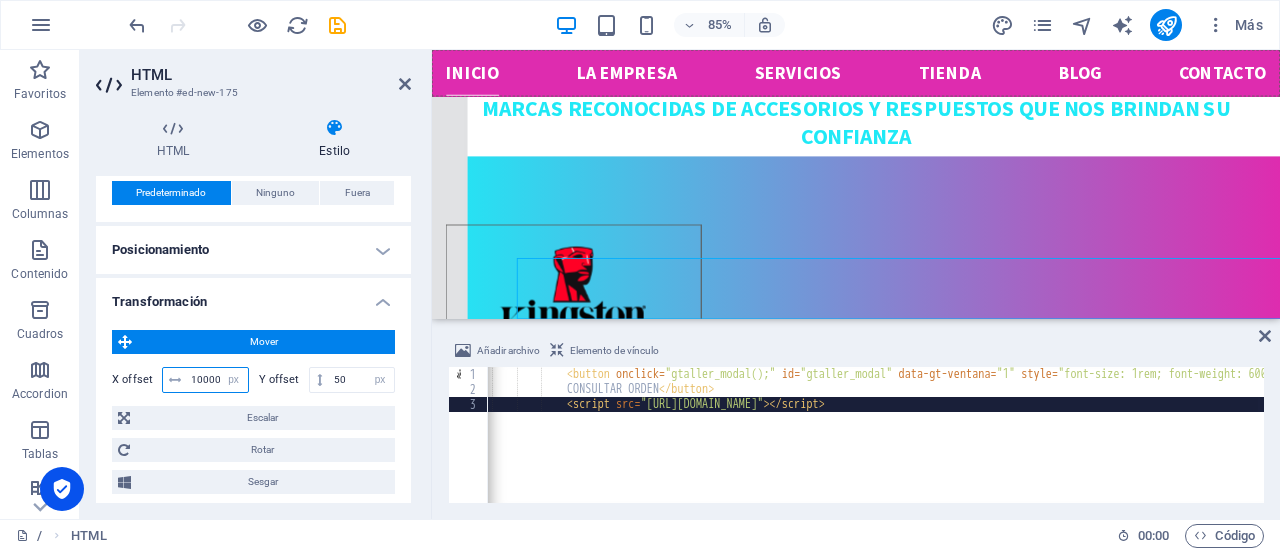 scroll, scrollTop: 0, scrollLeft: 0, axis: both 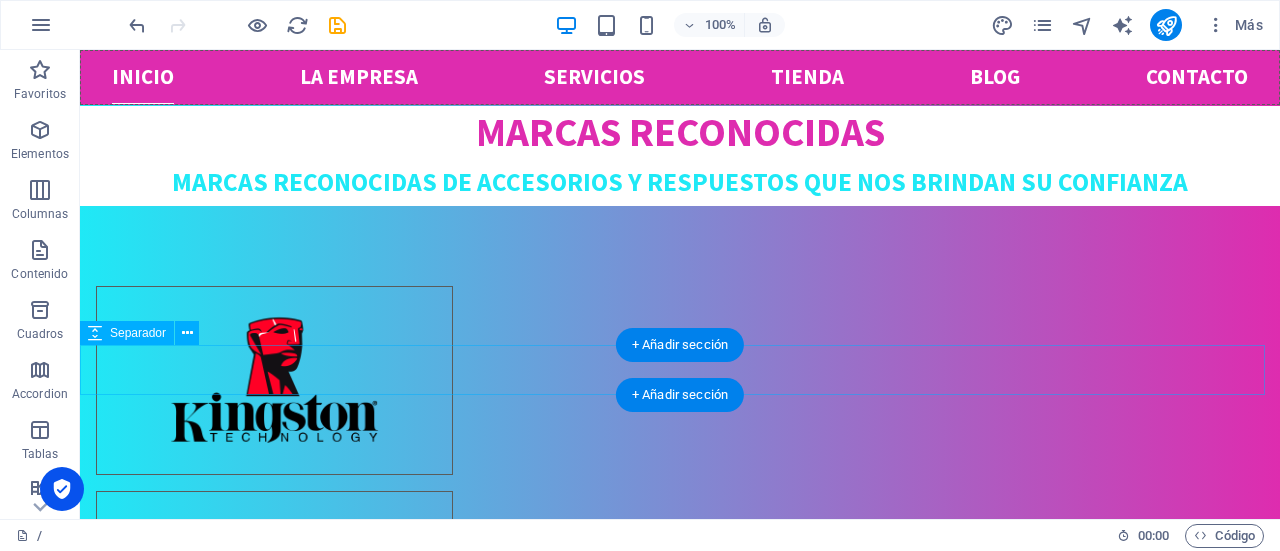 click at bounding box center (680, 1991) 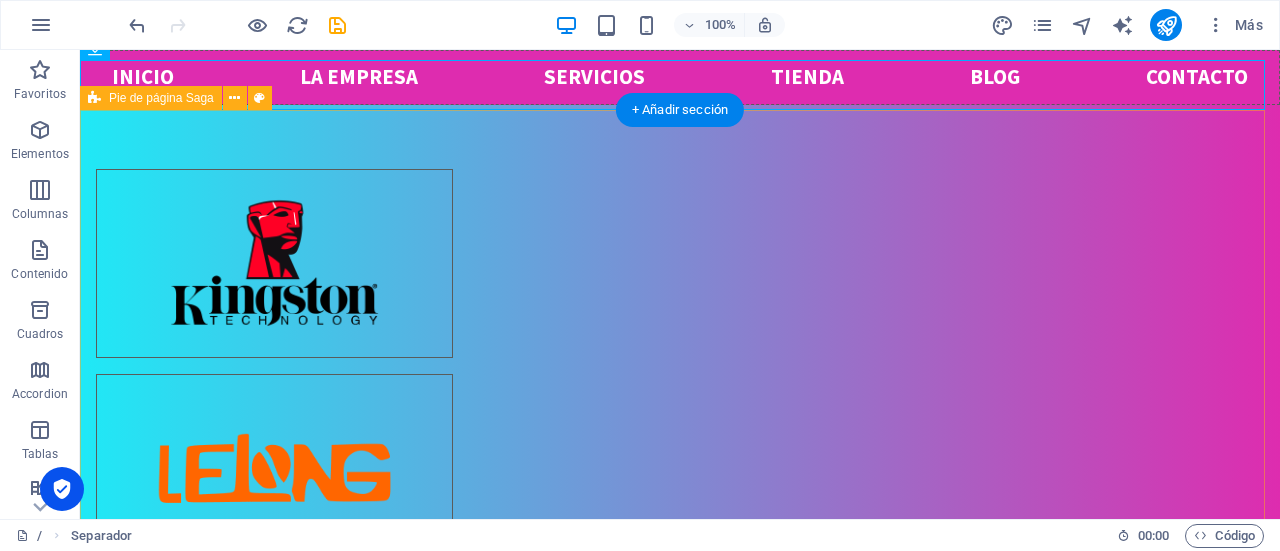 scroll, scrollTop: 1408, scrollLeft: 0, axis: vertical 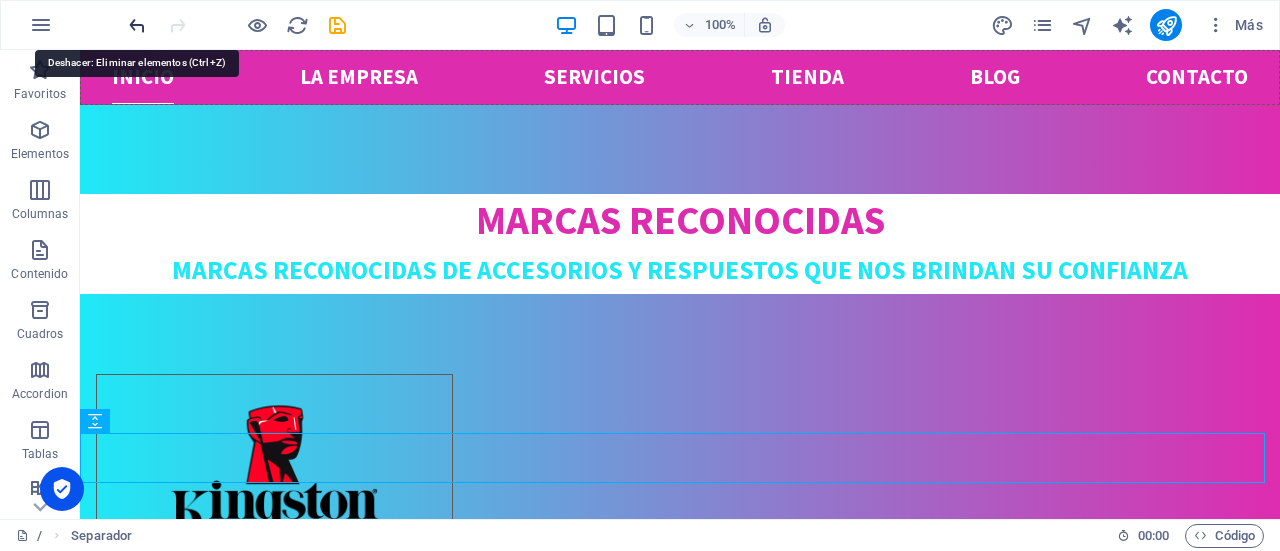 click at bounding box center [137, 25] 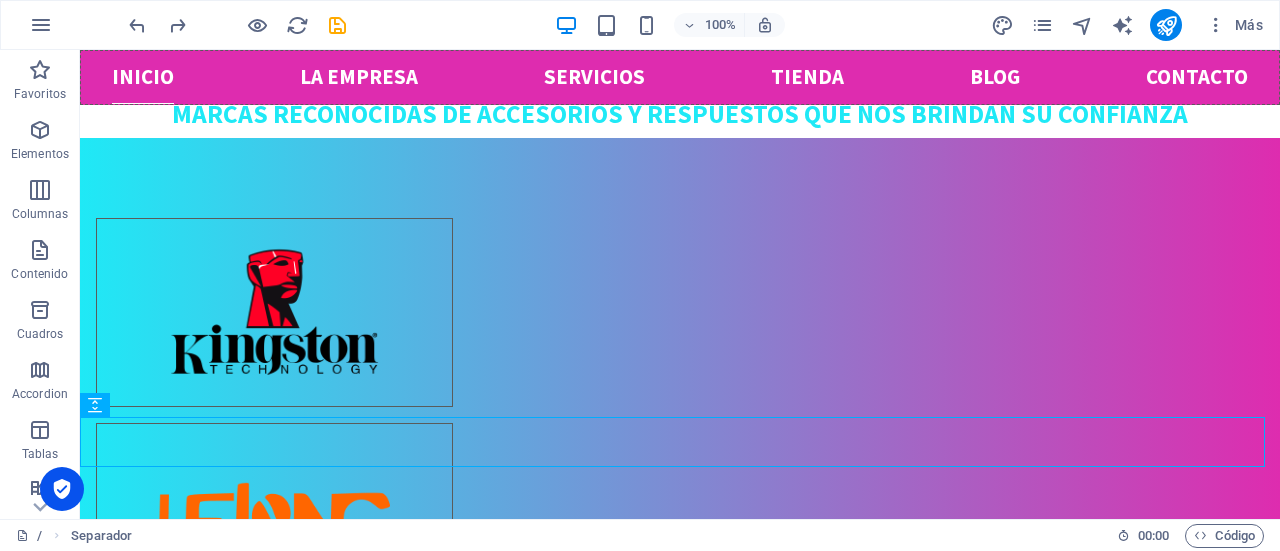 scroll, scrollTop: 1608, scrollLeft: 0, axis: vertical 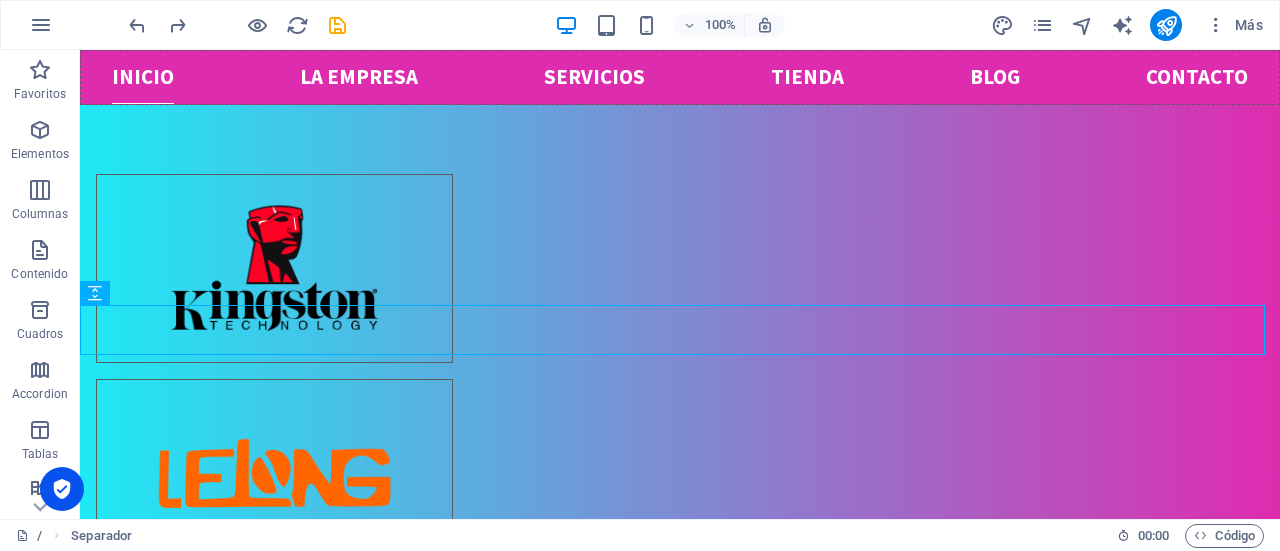 click on "[EMAIL_ADDRESS][DOMAIN_NAME] [PERSON_NAME][STREET_ADDRESS][PERSON_NAME] [PHONE_NUMBER] [EMAIL_ADDRESS][DOMAIN_NAME] Novedades FECHA   HORA
Inicio La empresa Servicios Tienda Blog Contacto MARCAS RECONOCIDAS marcas reconocidas de accesorios y respuestos que nos brindan su confianza CONSULTE el estado de SU ORDEN TÉCNICA
CONSULTAR ORDEN
Reparación y Mantenimiento de PC  Venta de Accesorios Informaticos e Celulares Contacto [PERSON_NAME][STREET_ADDRESS][PERSON_NAME] Teléfono:  [PHONE_NUMBER] Whatsapp: [PHONE_NUMBER] Email:  [EMAIL_ADDRESS][DOMAIN_NAME] Navegación Inicio La Empresa Servicios Tienda Contacto Ingresar al Webmail Privacidad de Datos Redes sociales Facebook Twitter Instagram     CODIGOTECNO 2025 . Todo los derechos reservados." at bounding box center (680, 797) 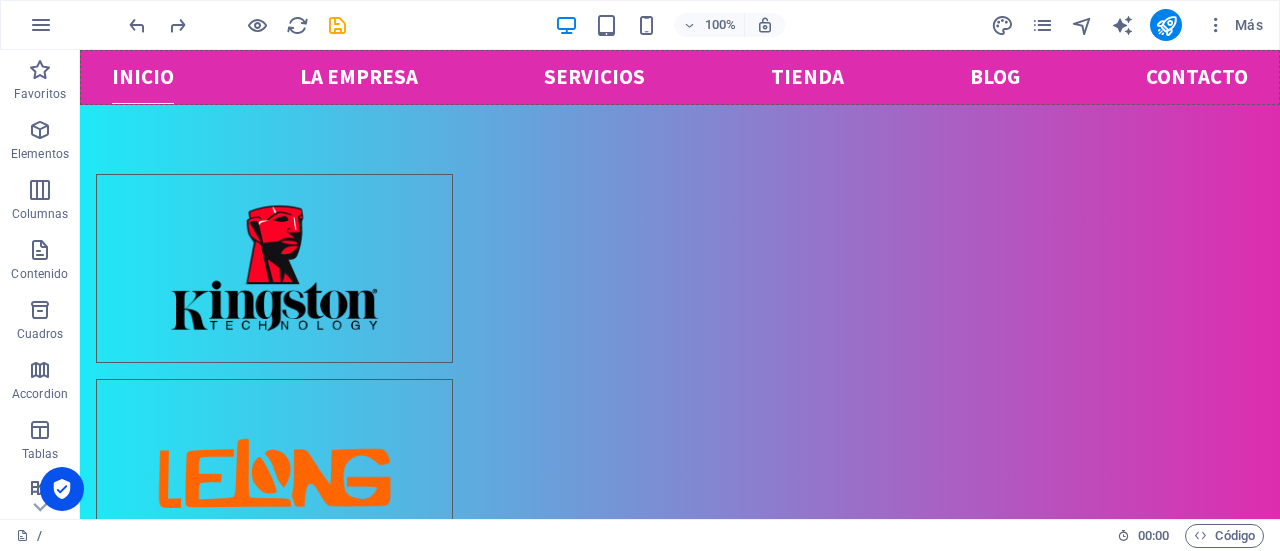click on "[EMAIL_ADDRESS][DOMAIN_NAME] [PERSON_NAME][STREET_ADDRESS][PERSON_NAME] [PHONE_NUMBER] [EMAIL_ADDRESS][DOMAIN_NAME] Novedades FECHA   HORA
Inicio La empresa Servicios Tienda Blog Contacto MARCAS RECONOCIDAS marcas reconocidas de accesorios y respuestos que nos brindan su confianza CONSULTE el estado de SU ORDEN TÉCNICA
CONSULTAR ORDEN
Reparación y Mantenimiento de PC  Venta de Accesorios Informaticos e Celulares Contacto [PERSON_NAME][STREET_ADDRESS][PERSON_NAME] Teléfono:  [PHONE_NUMBER] Whatsapp: [PHONE_NUMBER] Email:  [EMAIL_ADDRESS][DOMAIN_NAME] Navegación Inicio La Empresa Servicios Tienda Contacto Ingresar al Webmail Privacidad de Datos Redes sociales Facebook Twitter Instagram     CODIGOTECNO 2025 . Todo los derechos reservados." at bounding box center (680, 797) 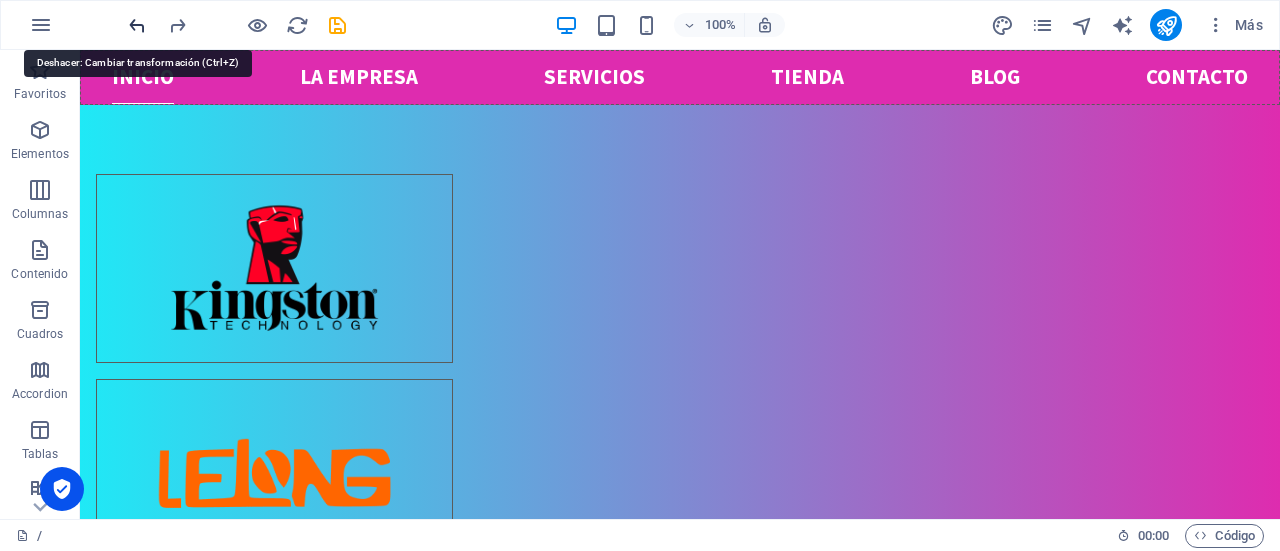 click at bounding box center [137, 25] 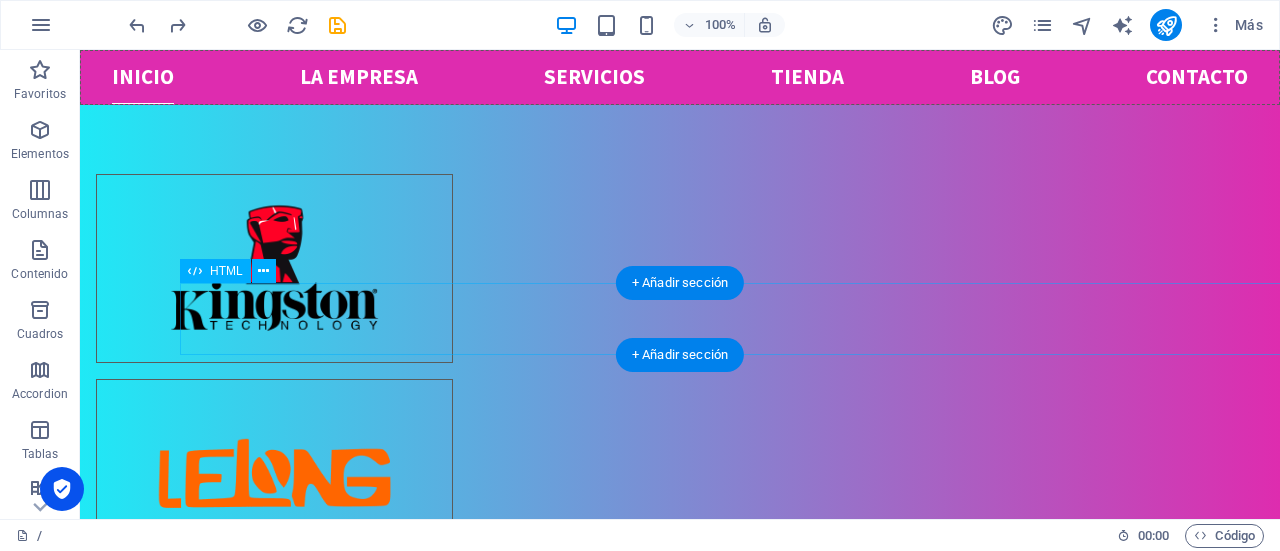 click on "CONSULTAR ORDEN" at bounding box center [780, 1940] 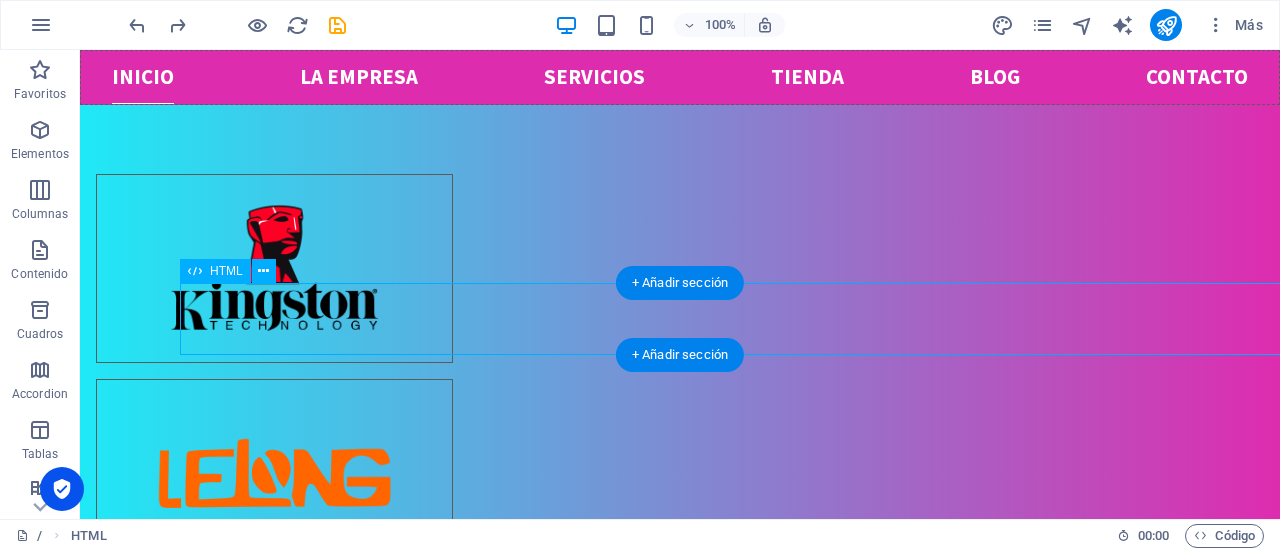 click on "CONSULTAR ORDEN" at bounding box center (780, 1940) 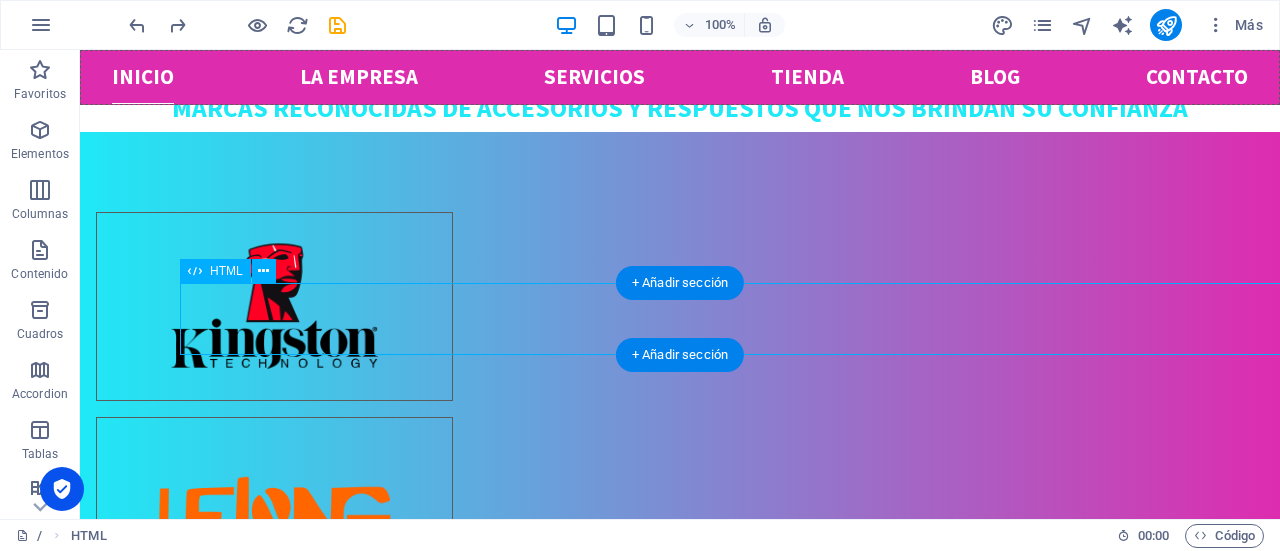 select on "px" 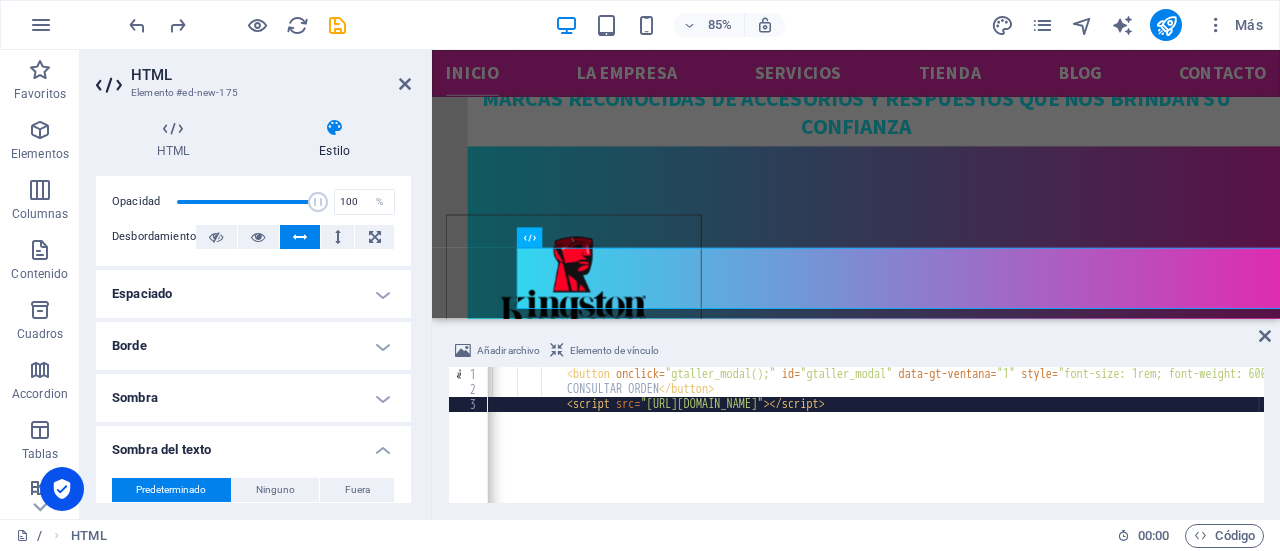 scroll, scrollTop: 100, scrollLeft: 0, axis: vertical 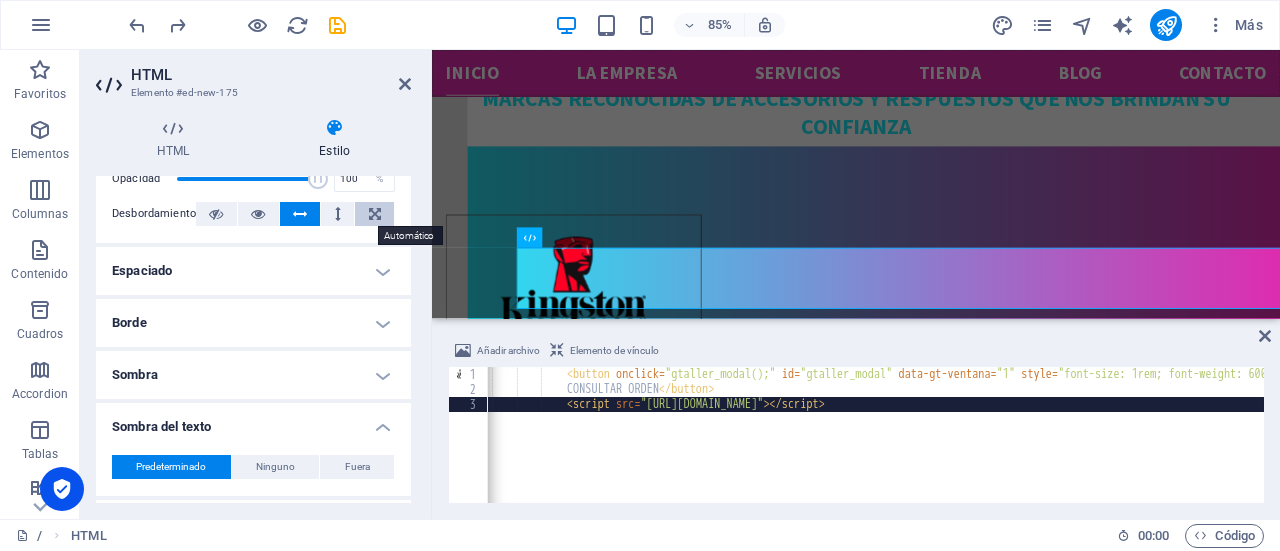 click at bounding box center (374, 214) 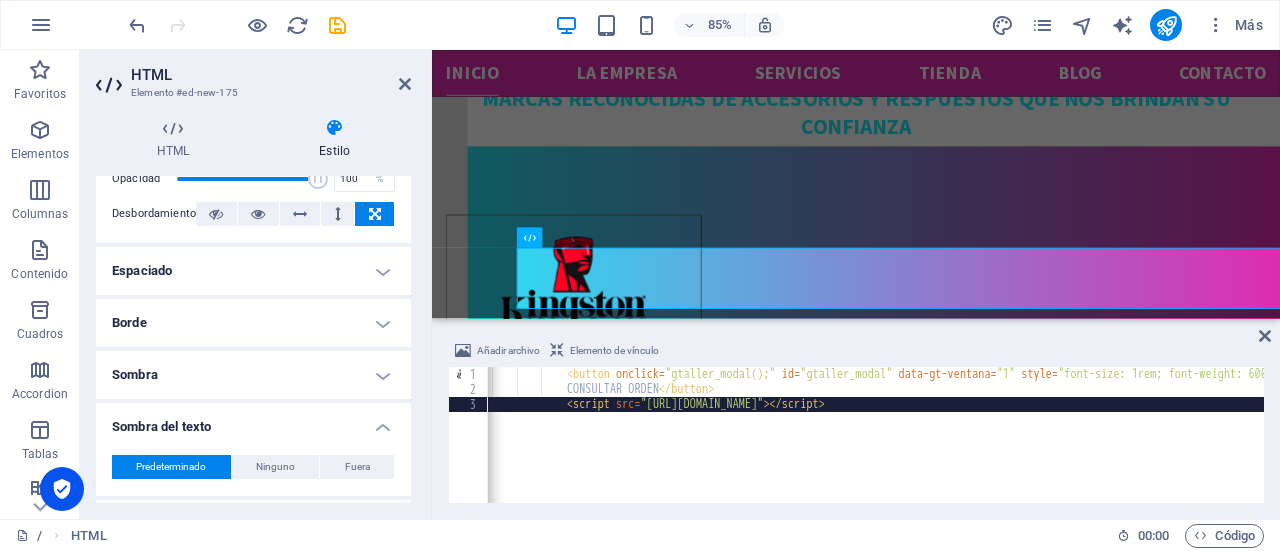 click on "Elemento de vínculo" at bounding box center (614, 351) 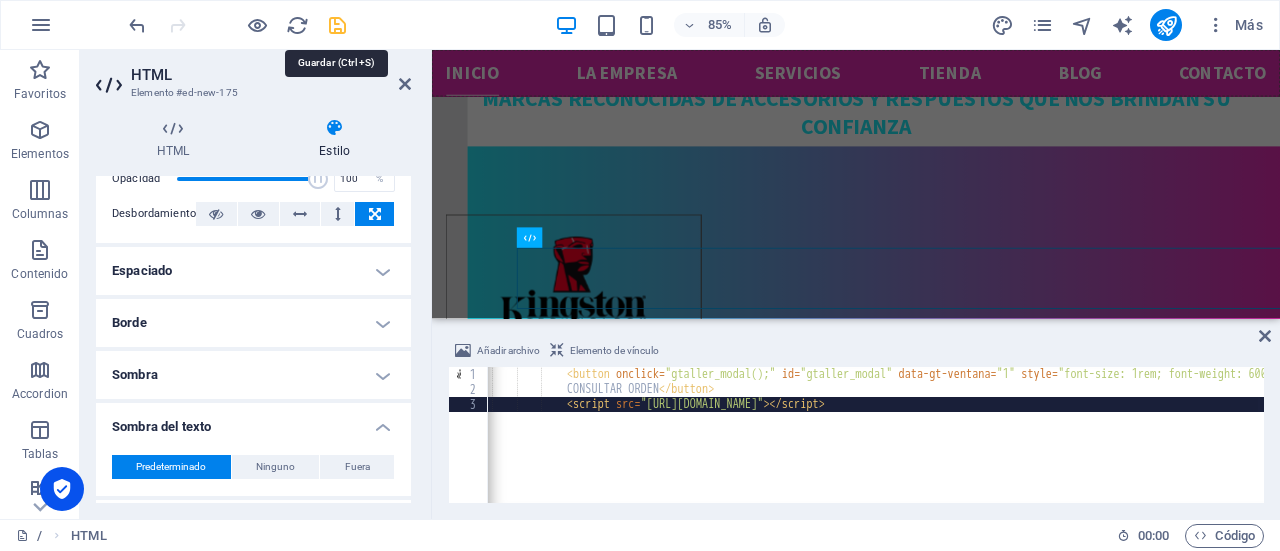 click at bounding box center [337, 25] 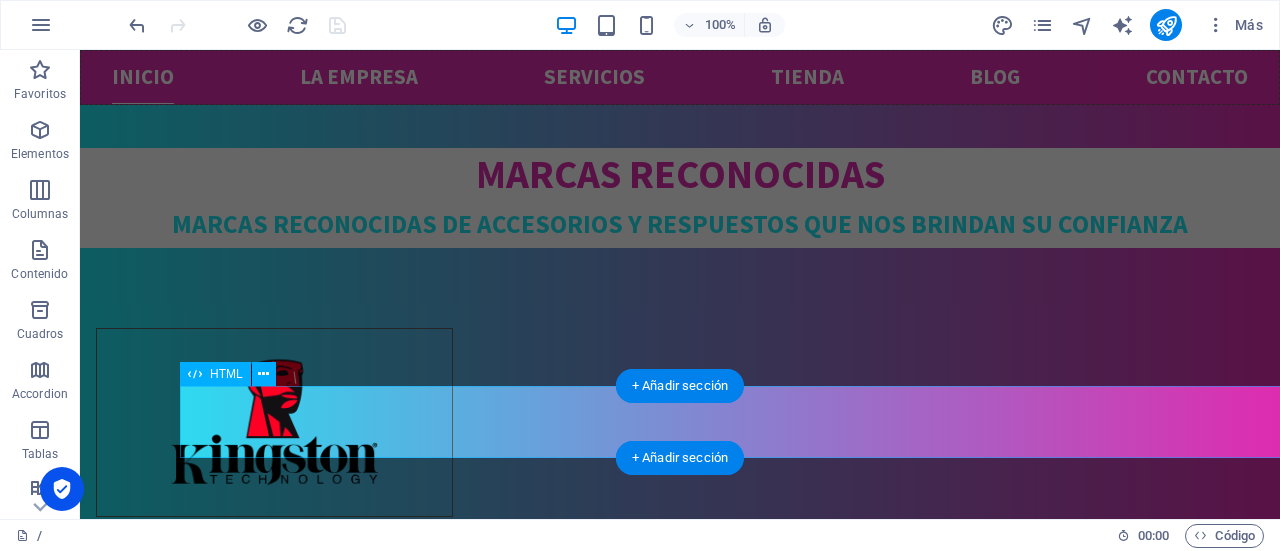 scroll, scrollTop: 1508, scrollLeft: 0, axis: vertical 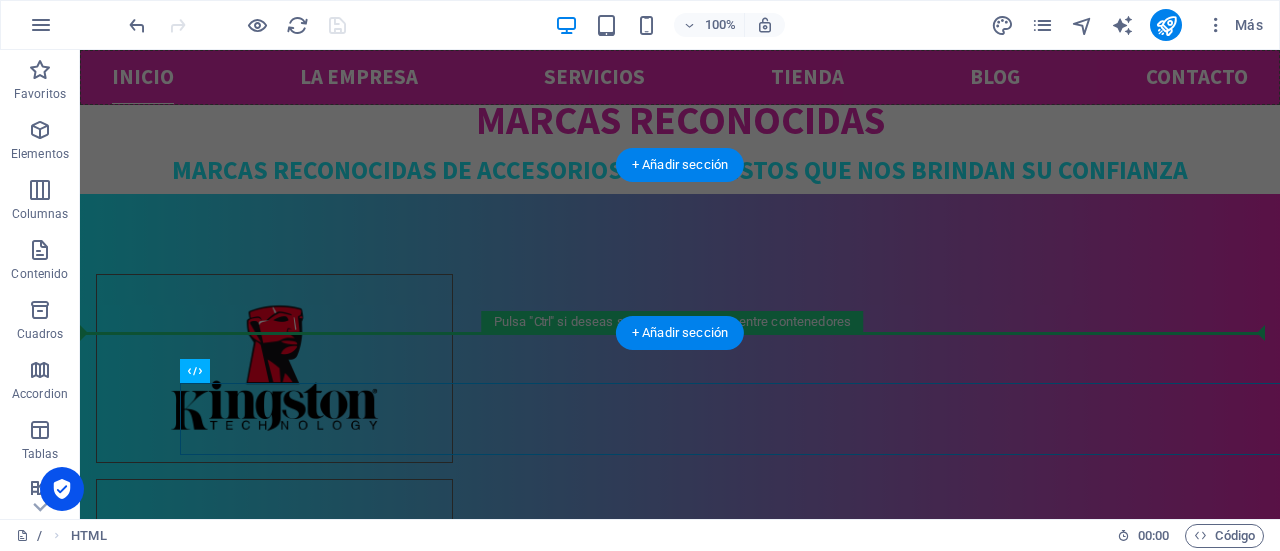 drag, startPoint x: 228, startPoint y: 394, endPoint x: 884, endPoint y: 260, distance: 669.54614 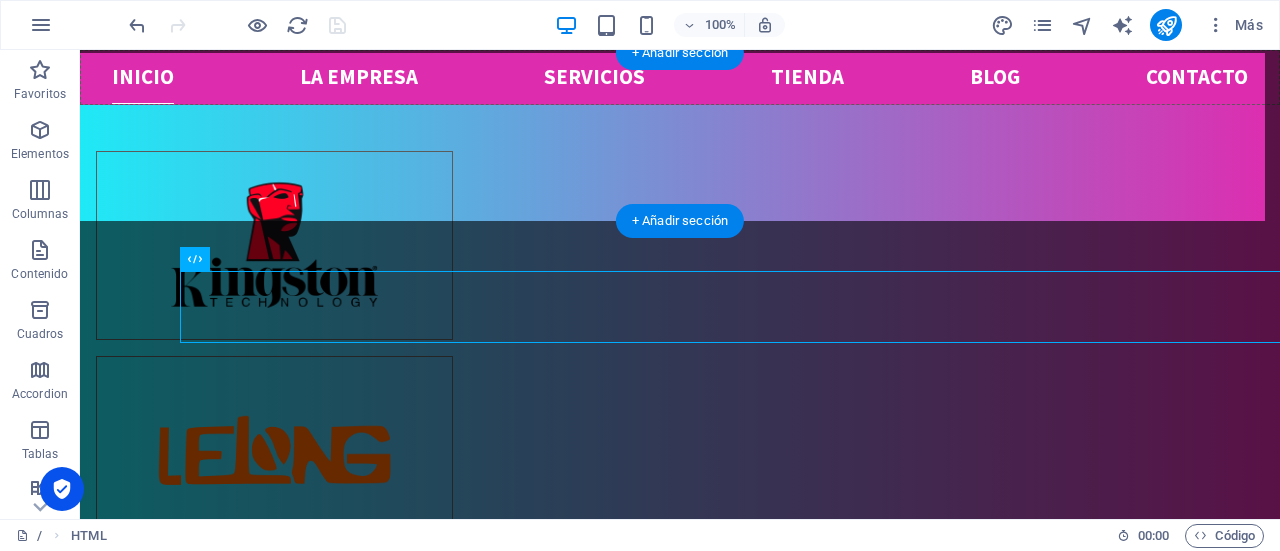 scroll, scrollTop: 1608, scrollLeft: 0, axis: vertical 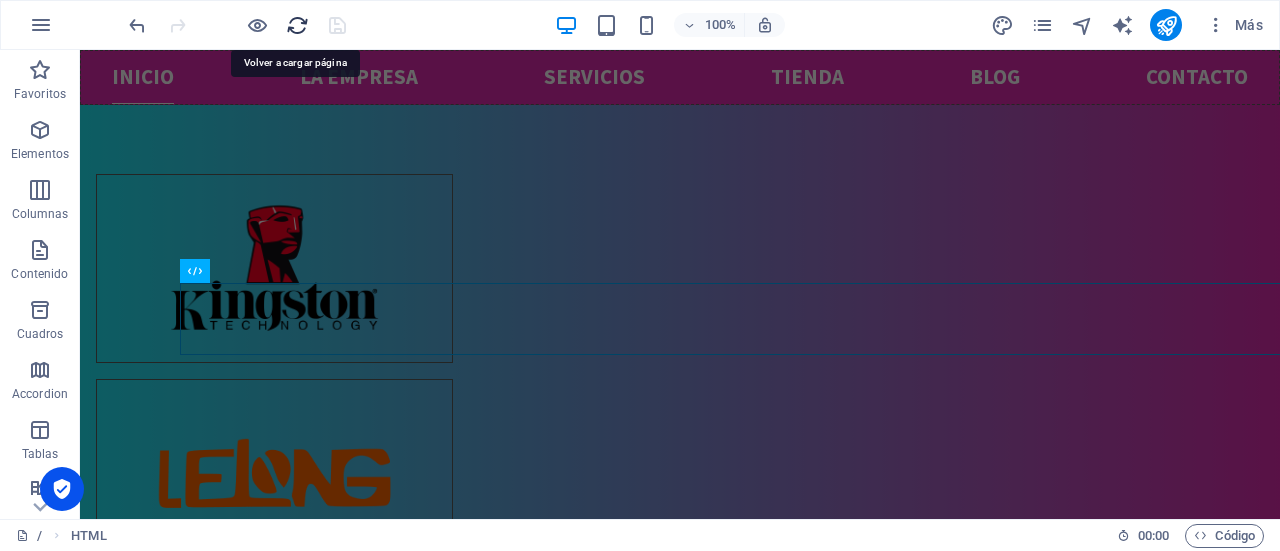 click at bounding box center [297, 25] 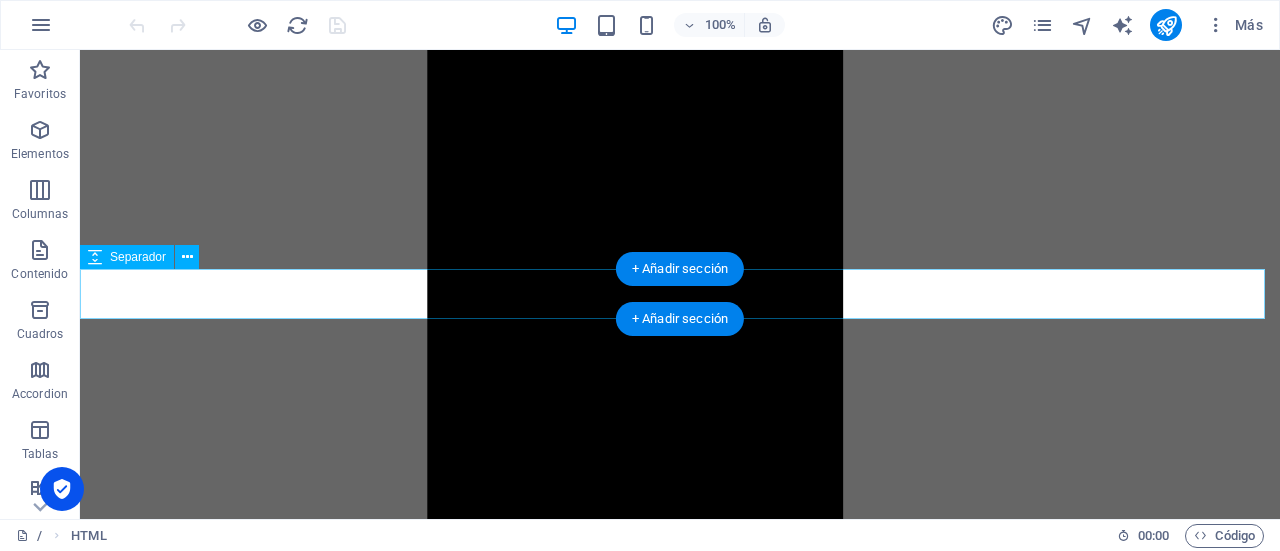 scroll, scrollTop: 1500, scrollLeft: 0, axis: vertical 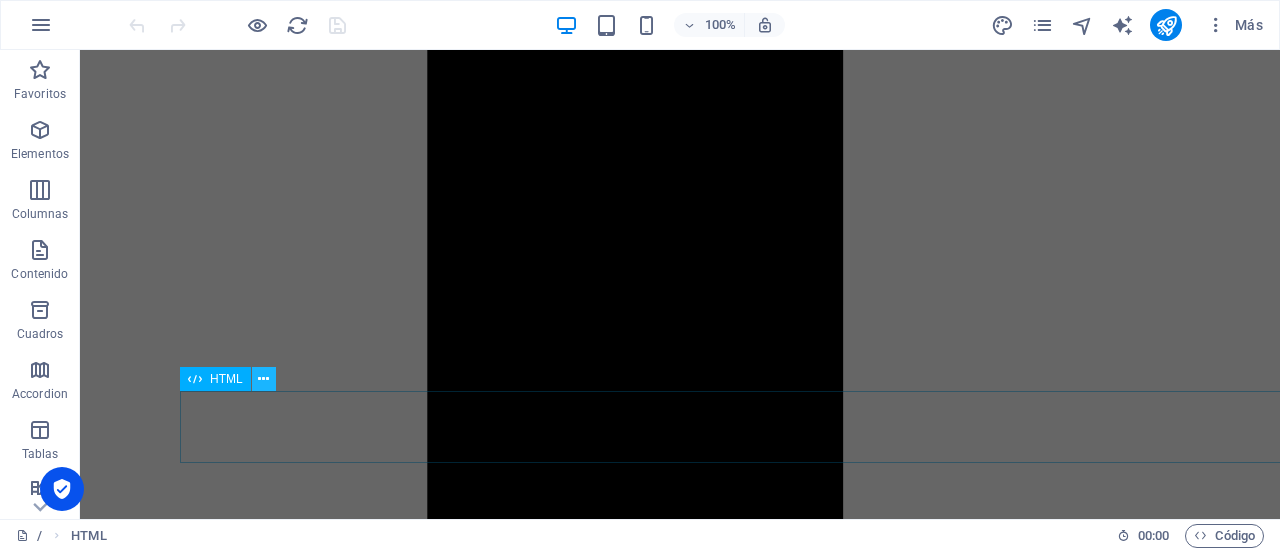 click at bounding box center [264, 379] 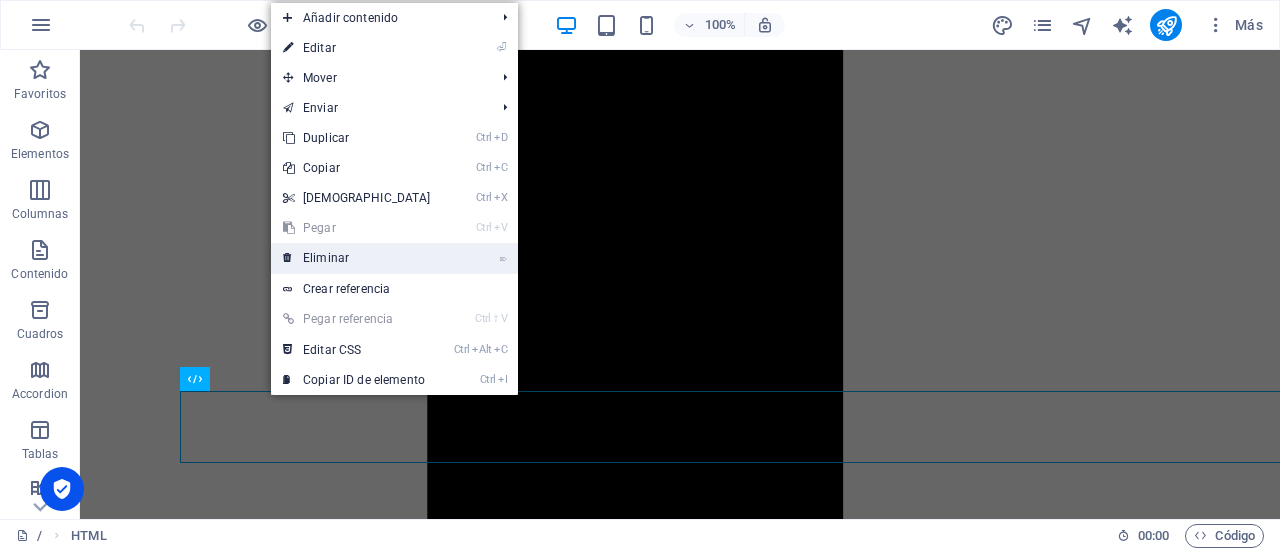 click on "⌦  Eliminar" at bounding box center (357, 258) 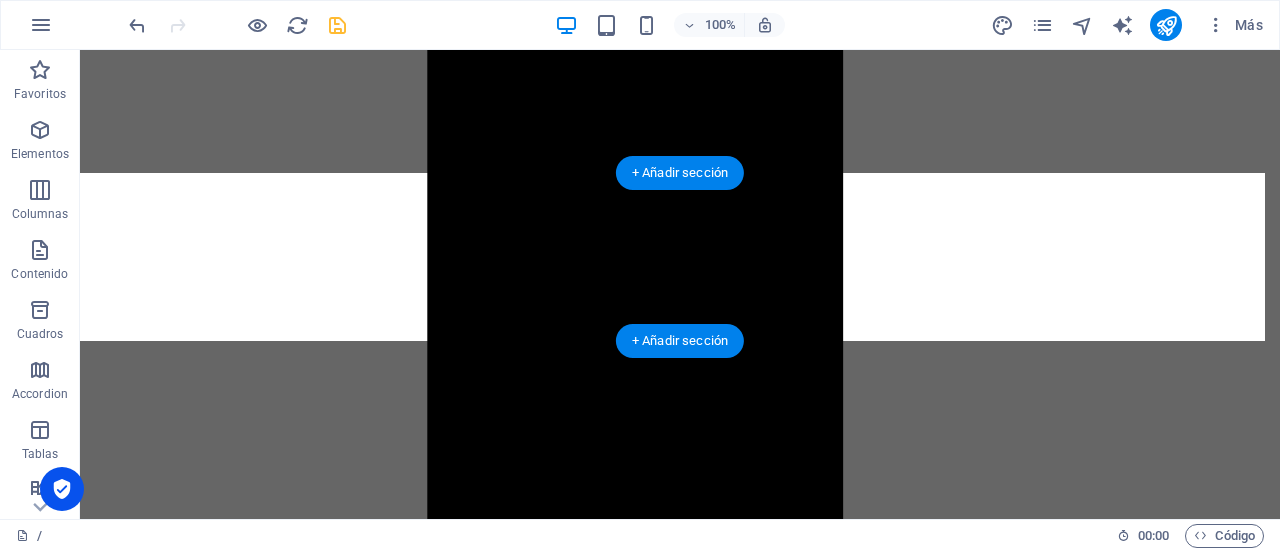 click at bounding box center (680, 25231) 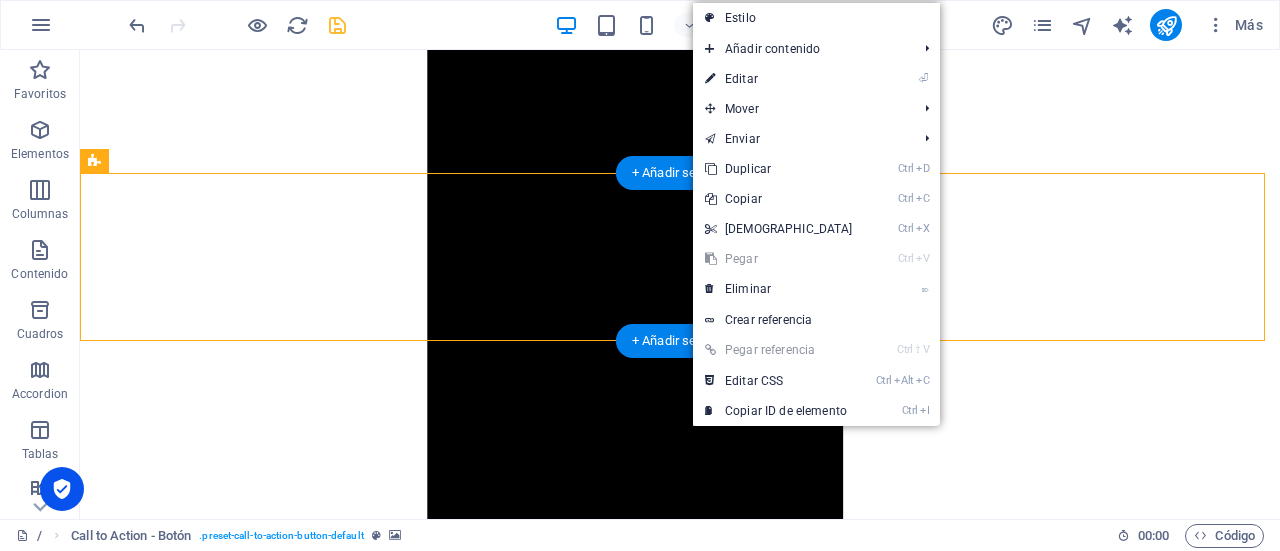 click at bounding box center (680, 25231) 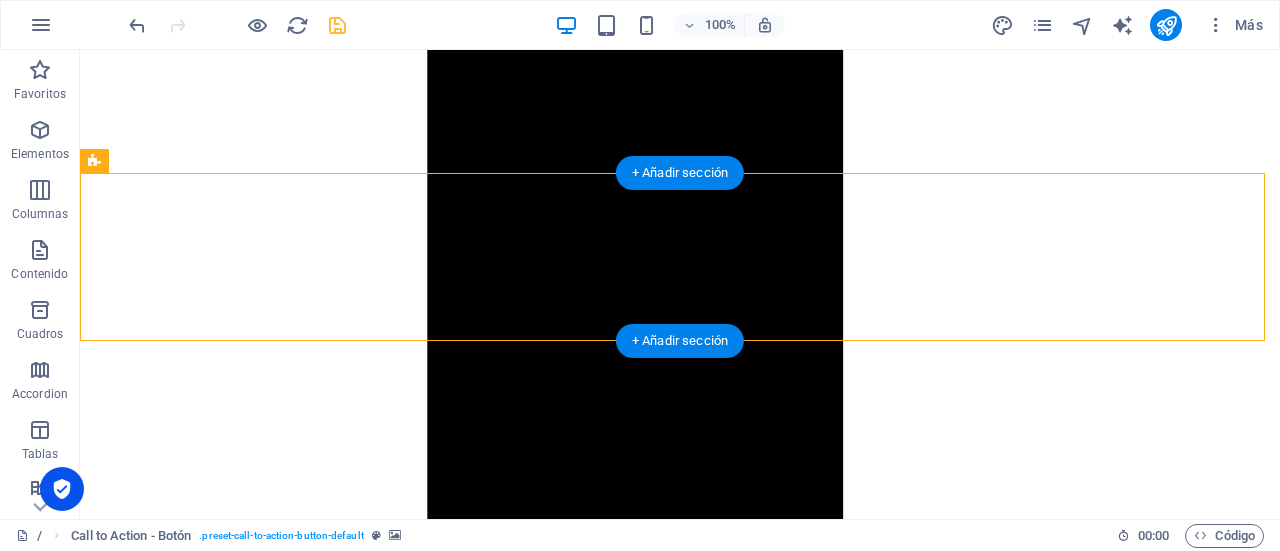 click at bounding box center (680, 25231) 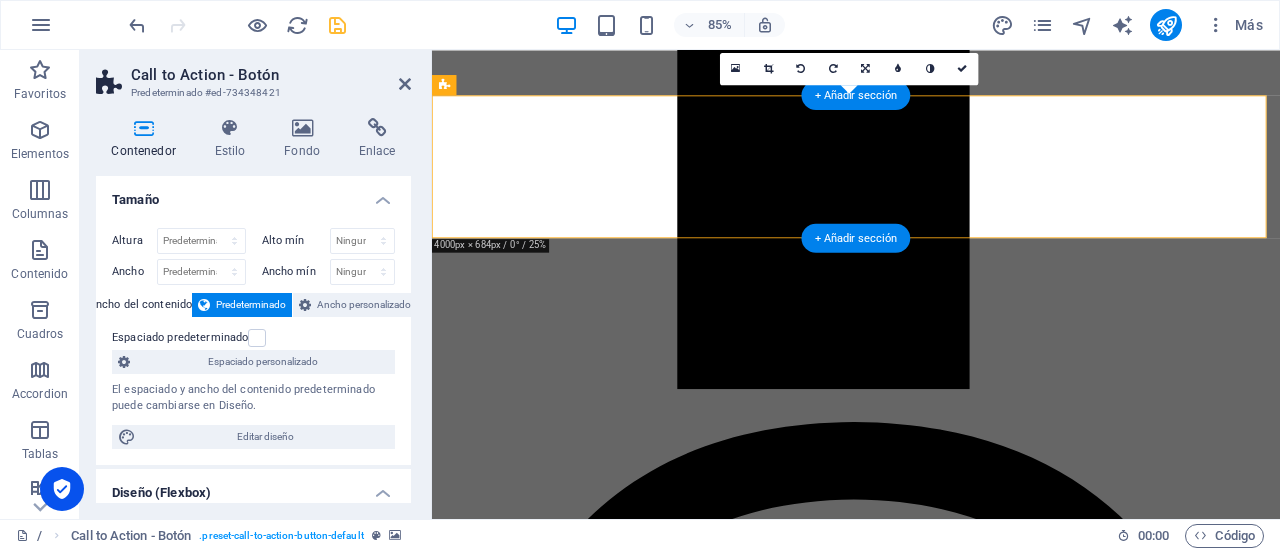 scroll, scrollTop: 1532, scrollLeft: 0, axis: vertical 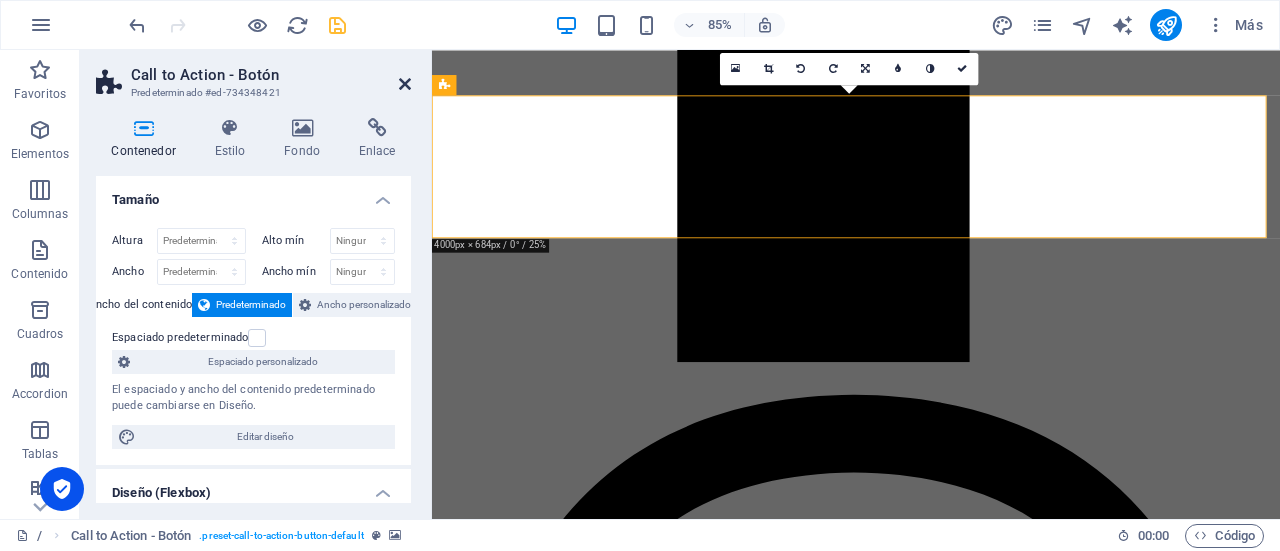 click at bounding box center [405, 84] 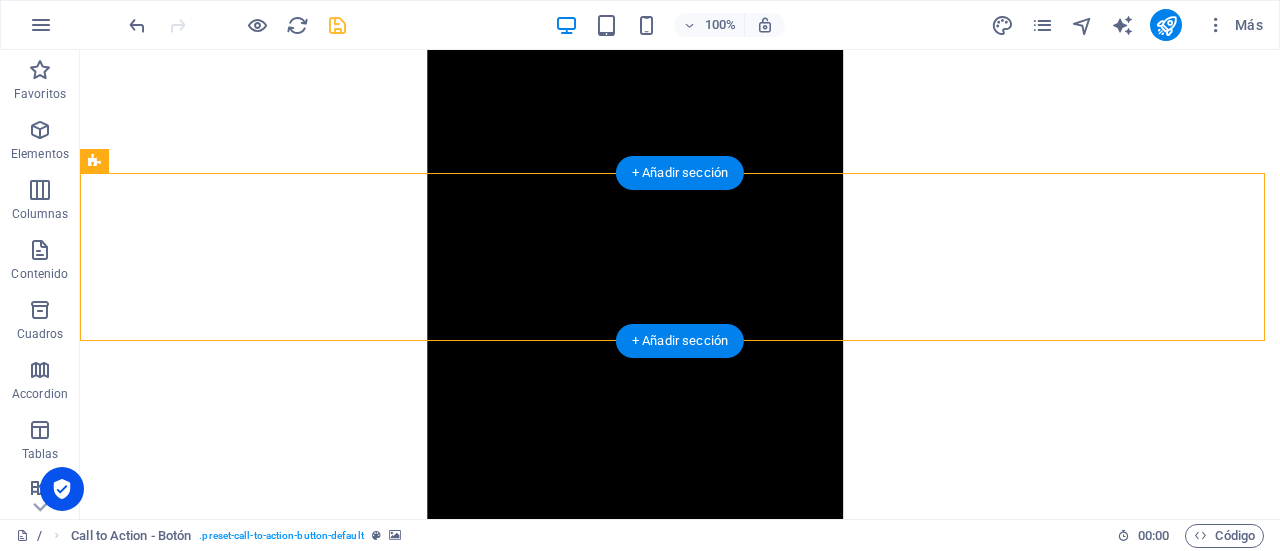 click at bounding box center [680, 25231] 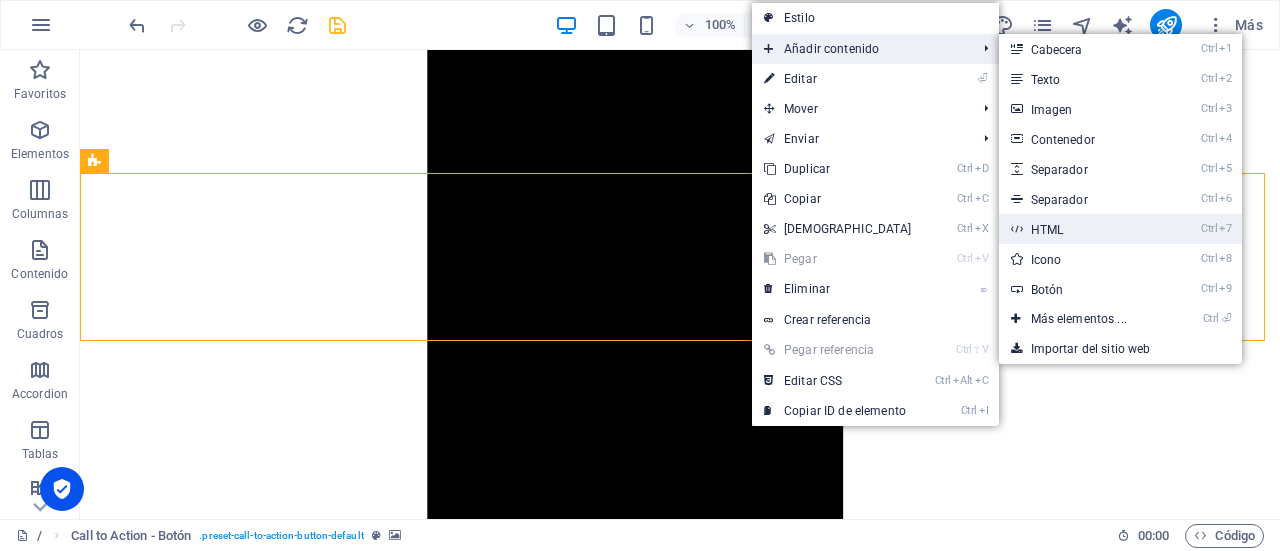 click on "Ctrl 7  HTML" at bounding box center [1083, 229] 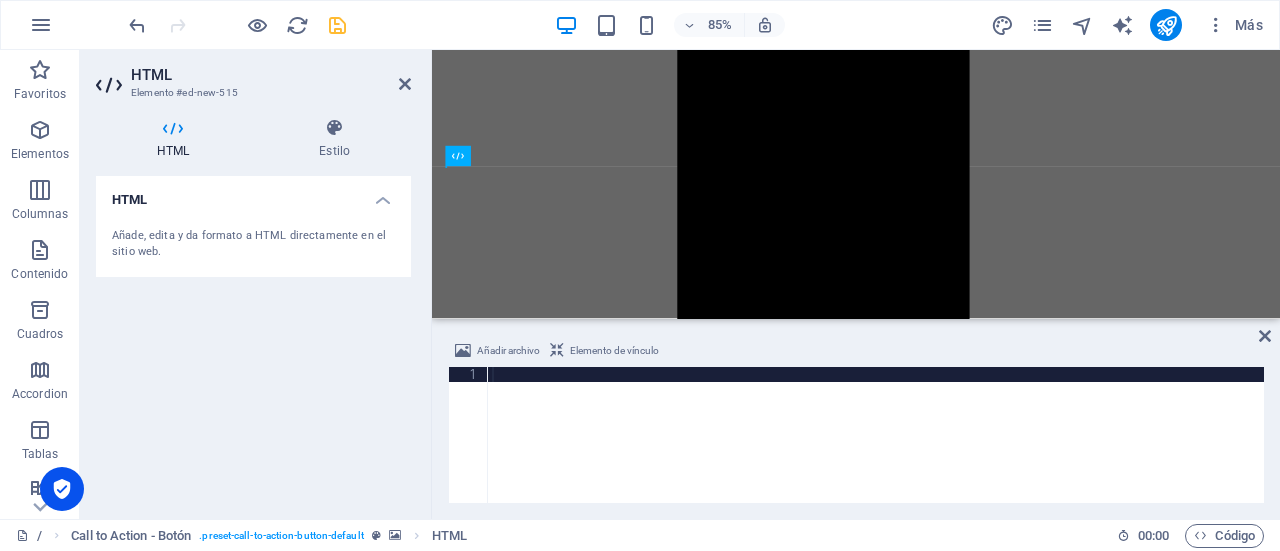 click at bounding box center (876, 450) 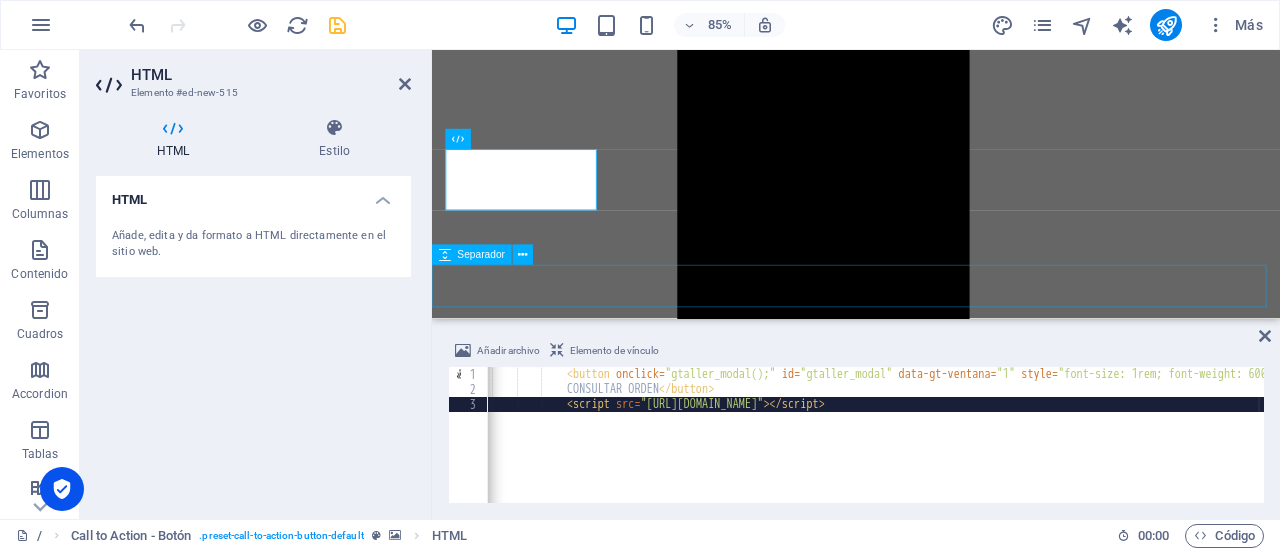 click at bounding box center [931, 22740] 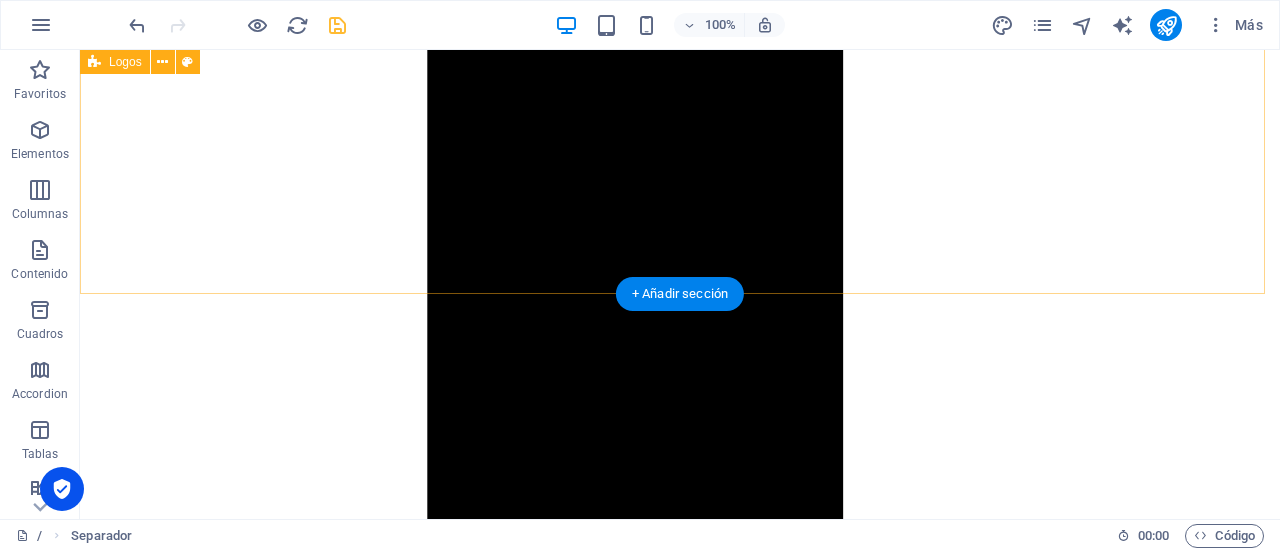 scroll, scrollTop: 1413, scrollLeft: 0, axis: vertical 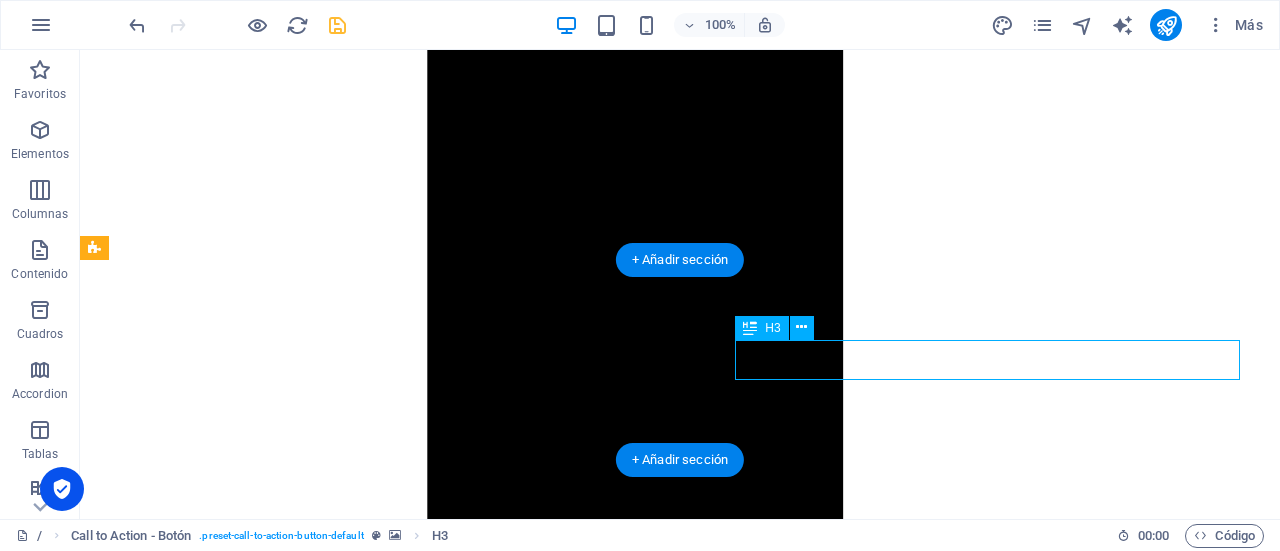 drag, startPoint x: 882, startPoint y: 363, endPoint x: 799, endPoint y: 343, distance: 85.37564 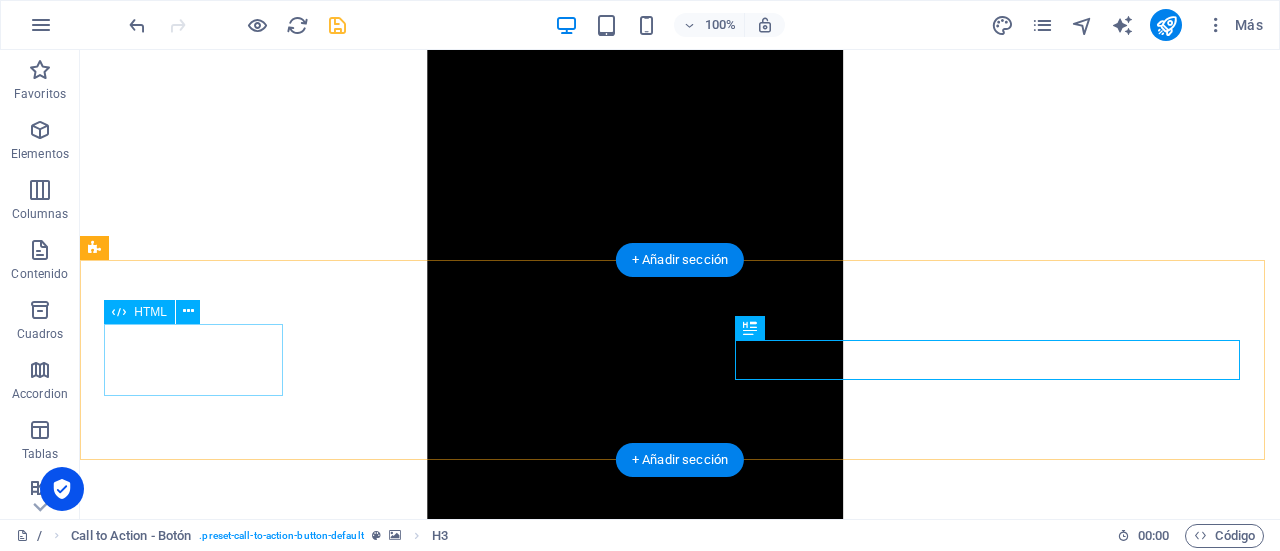 click on "CONSULTAR ORDEN" at bounding box center (680, 25541) 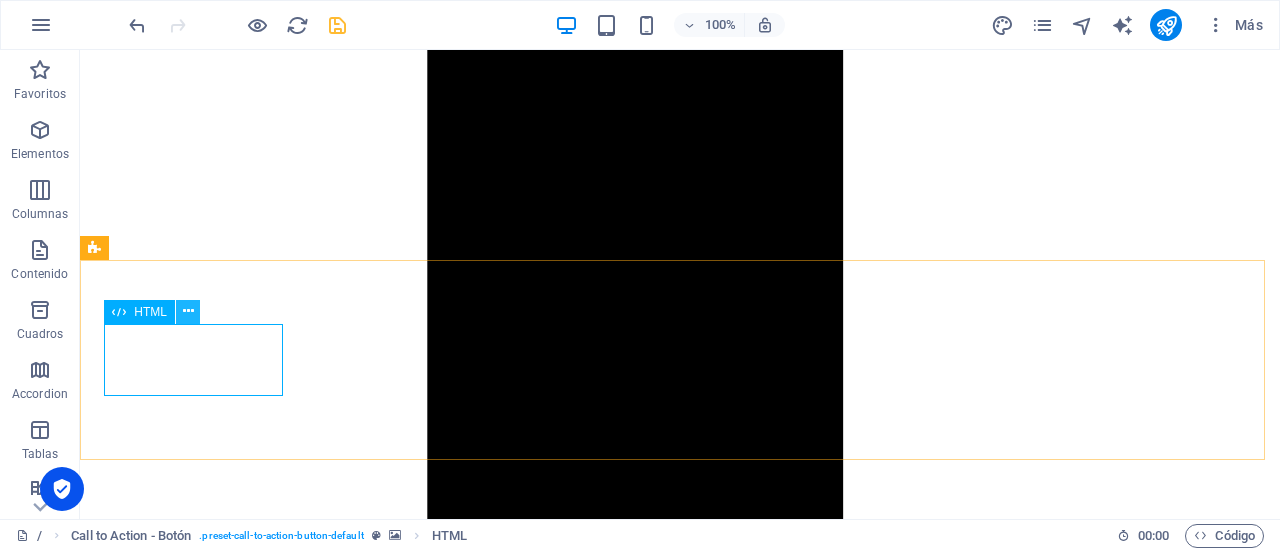 click at bounding box center (188, 311) 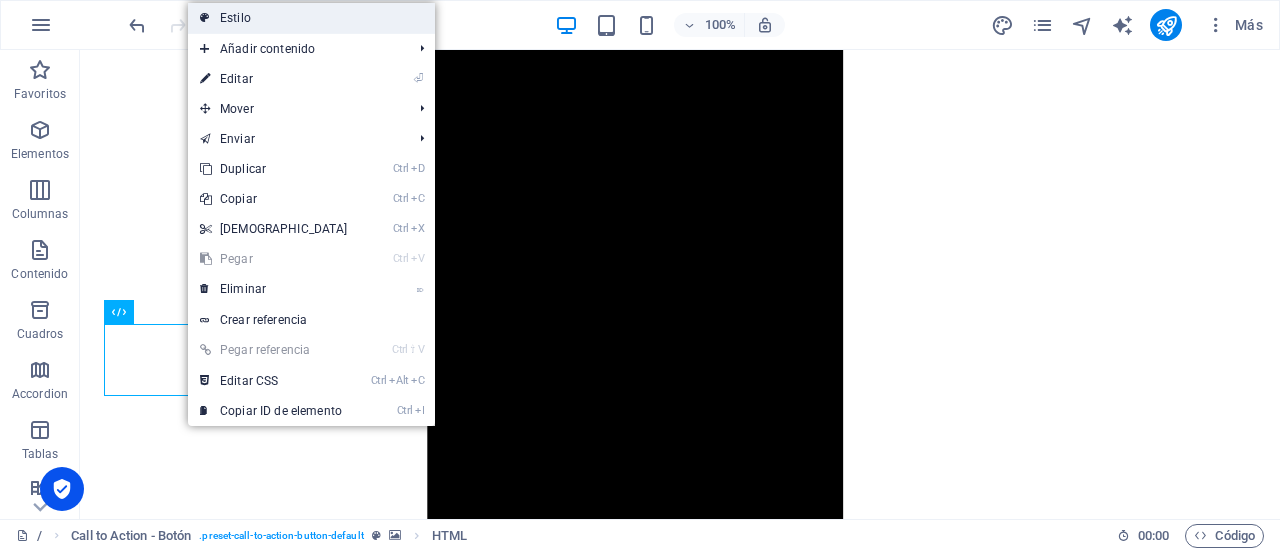 click on "Estilo" at bounding box center [311, 18] 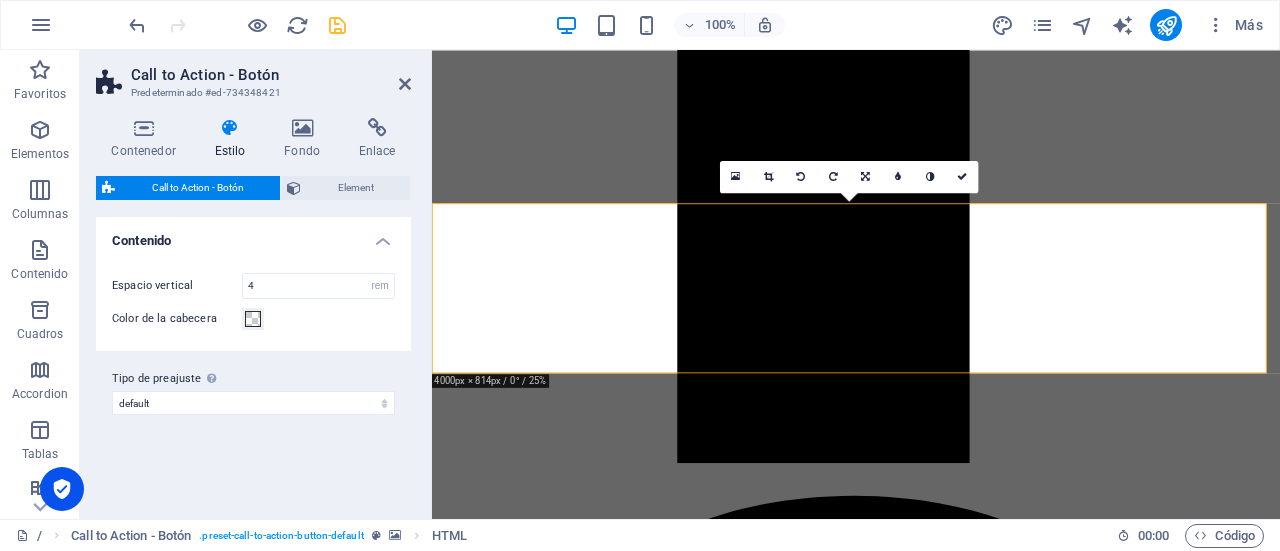 scroll, scrollTop: 1405, scrollLeft: 0, axis: vertical 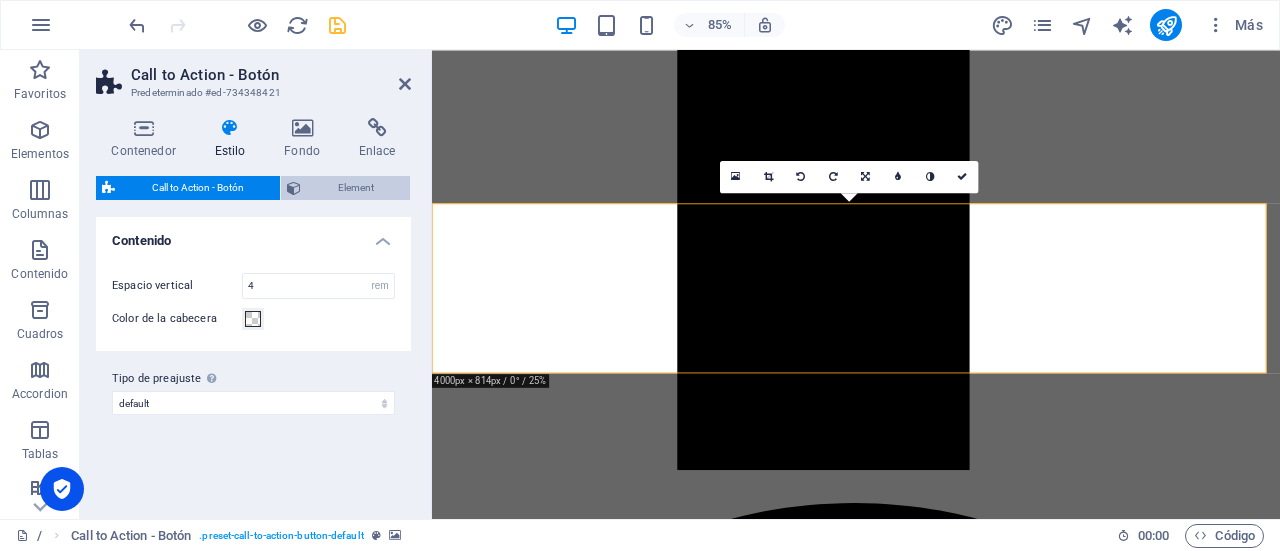 click on "Element" at bounding box center [355, 188] 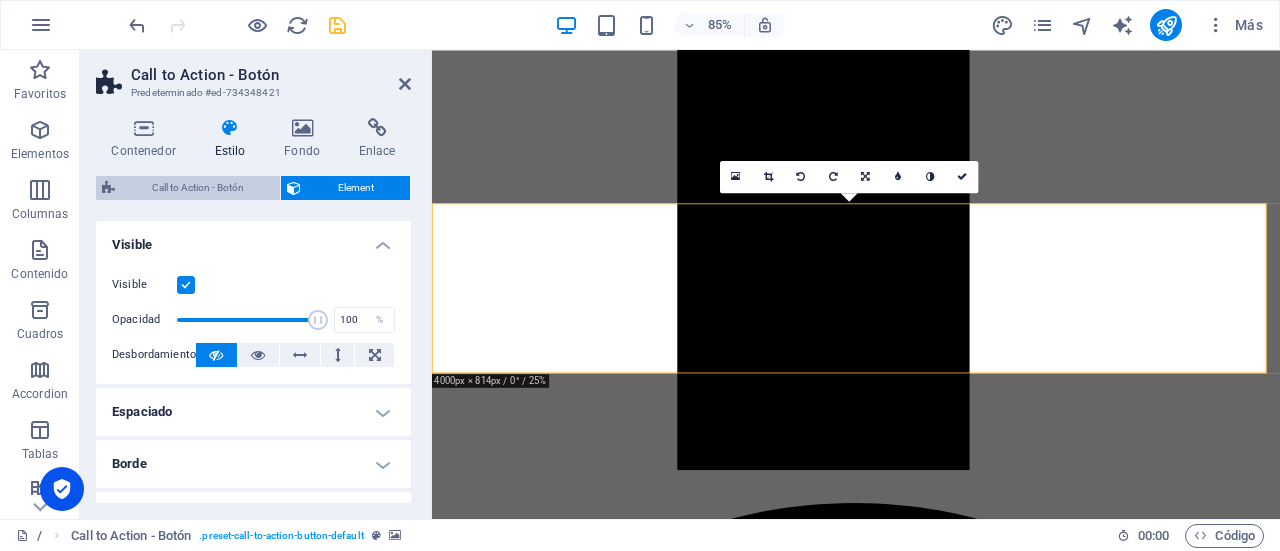 click on "Call to Action - Botón" at bounding box center [197, 188] 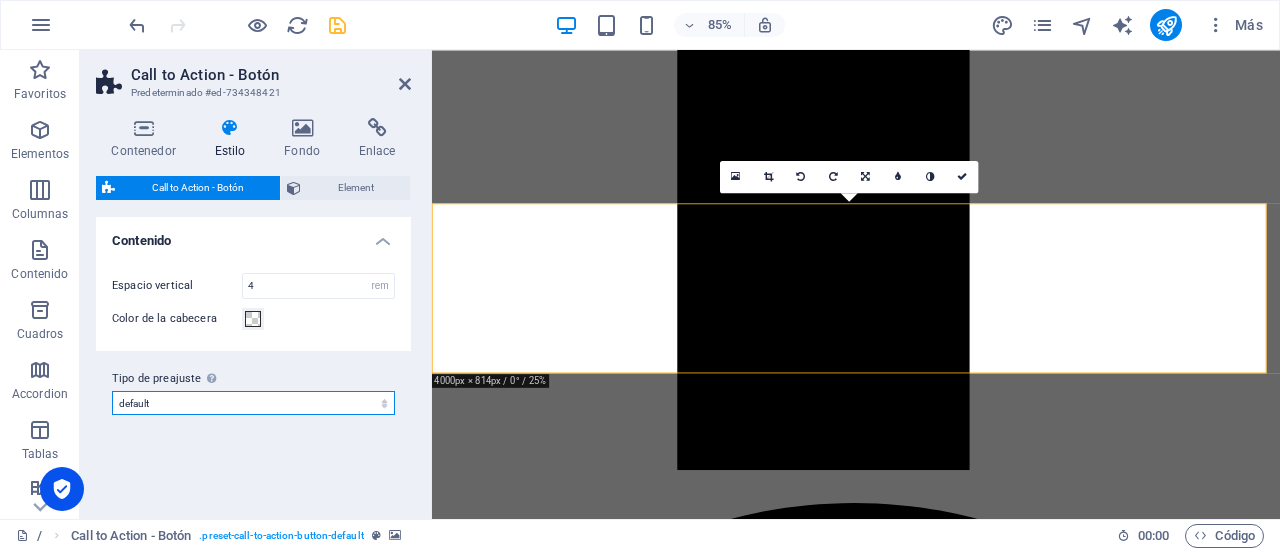 click on "default Añadir tipo de preajuste" at bounding box center (253, 403) 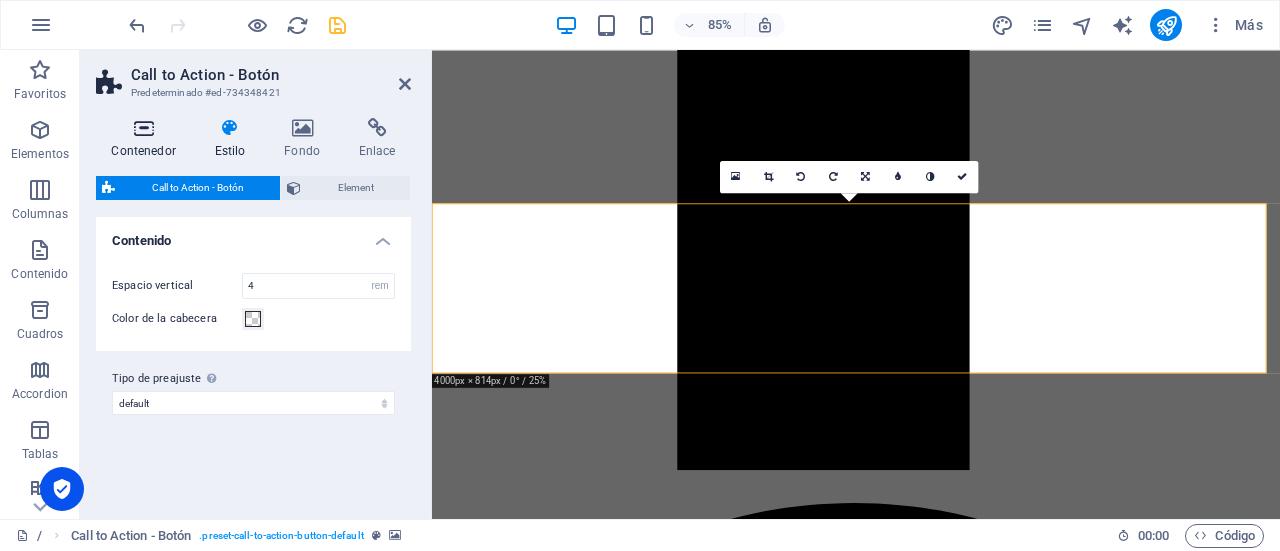 click on "Contenedor" at bounding box center [147, 139] 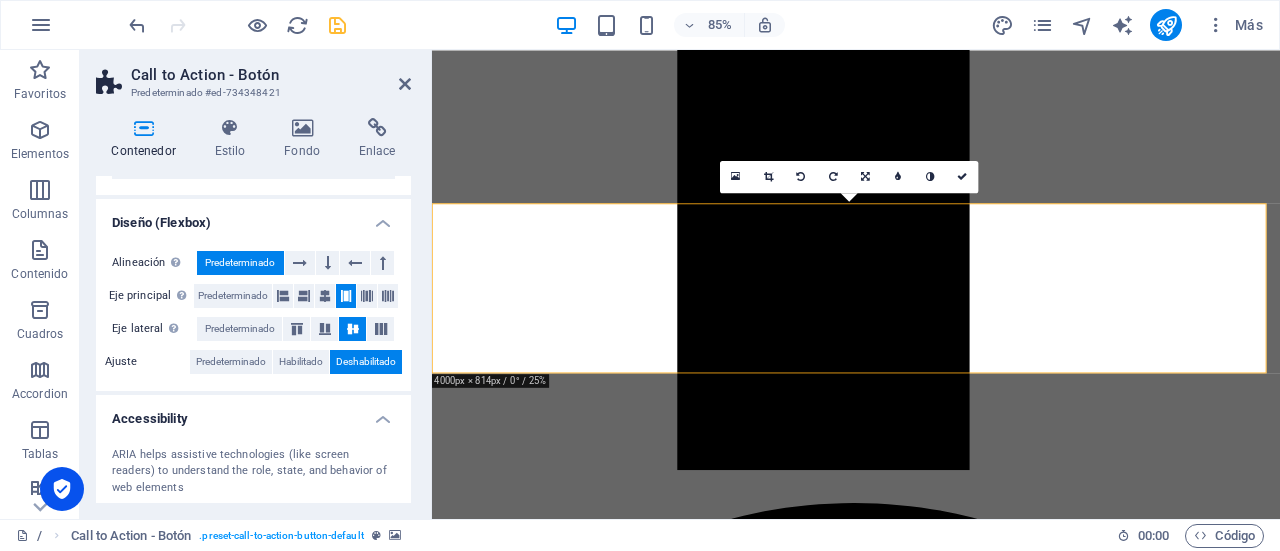 scroll, scrollTop: 300, scrollLeft: 0, axis: vertical 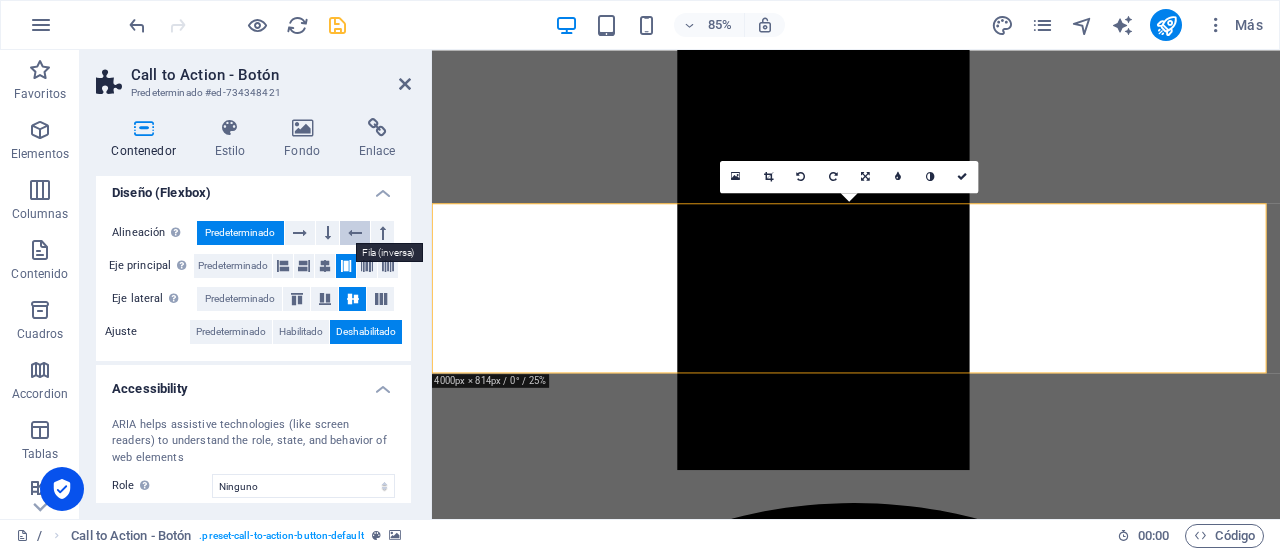 click at bounding box center [355, 233] 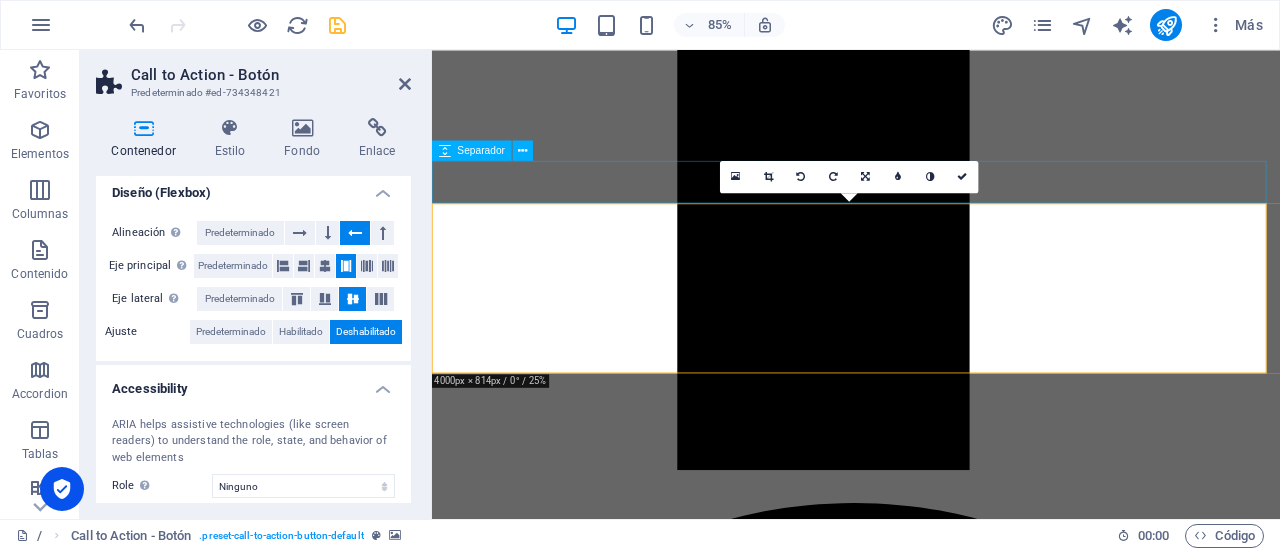 click at bounding box center (931, 22512) 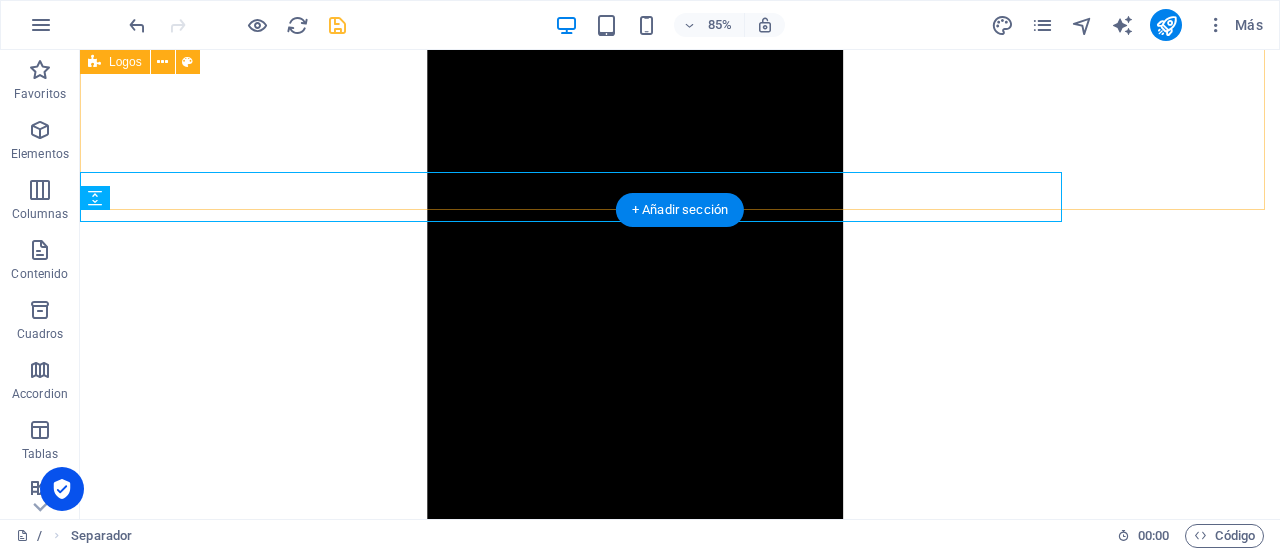 scroll, scrollTop: 1413, scrollLeft: 0, axis: vertical 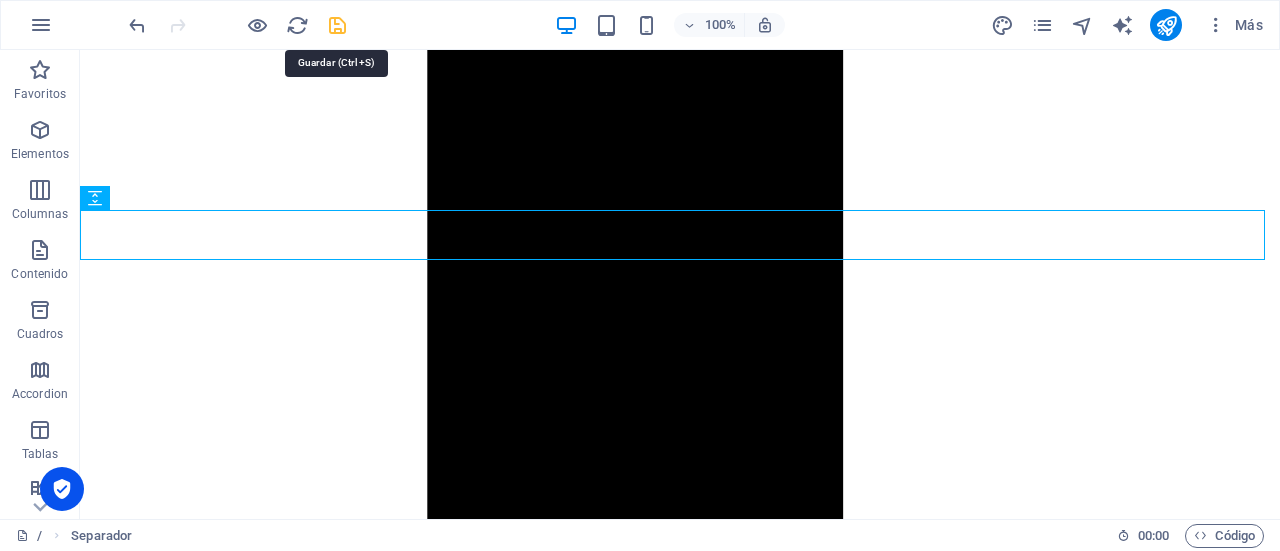 click at bounding box center (337, 25) 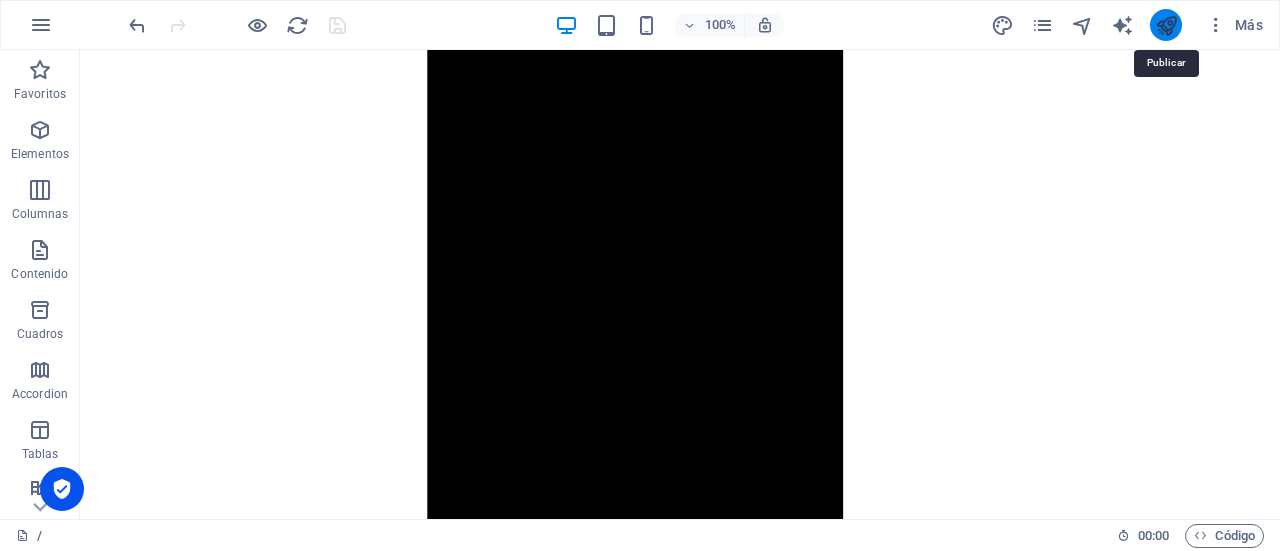 click at bounding box center [1166, 25] 